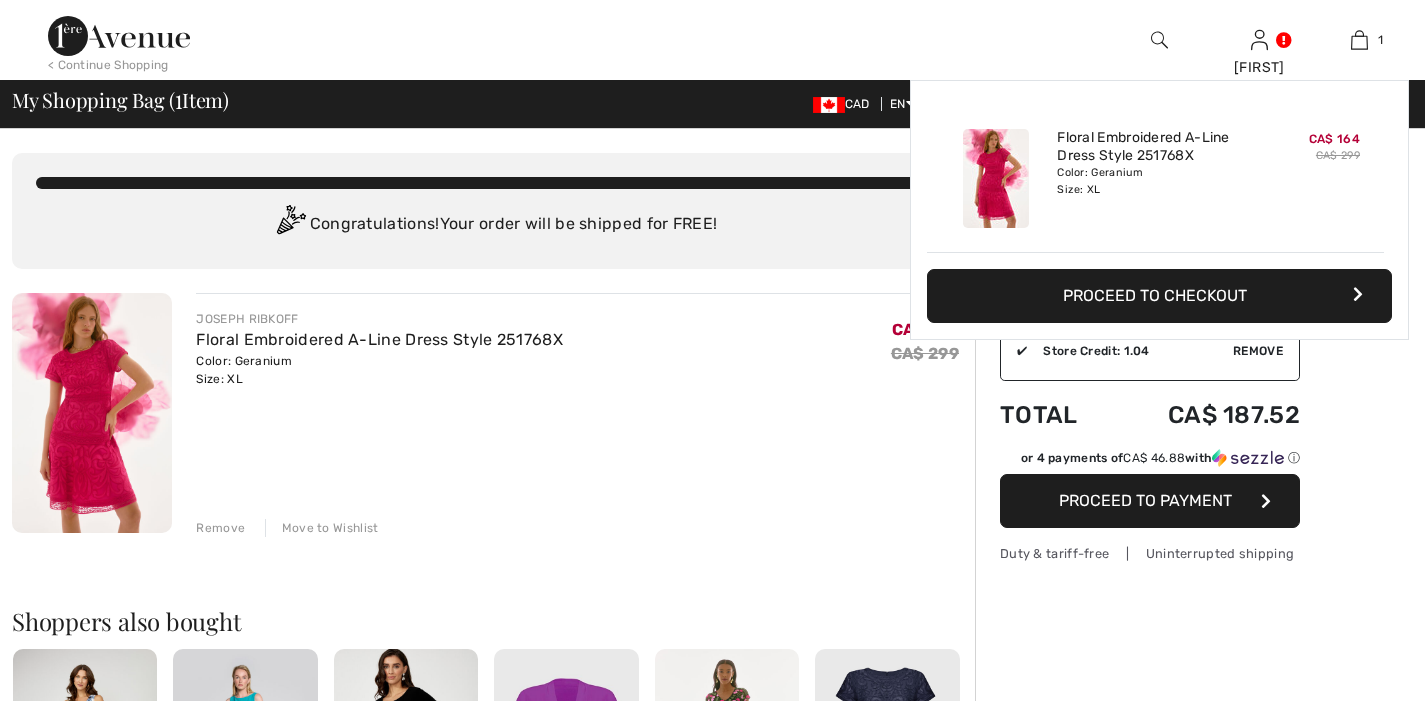 scroll, scrollTop: 0, scrollLeft: 0, axis: both 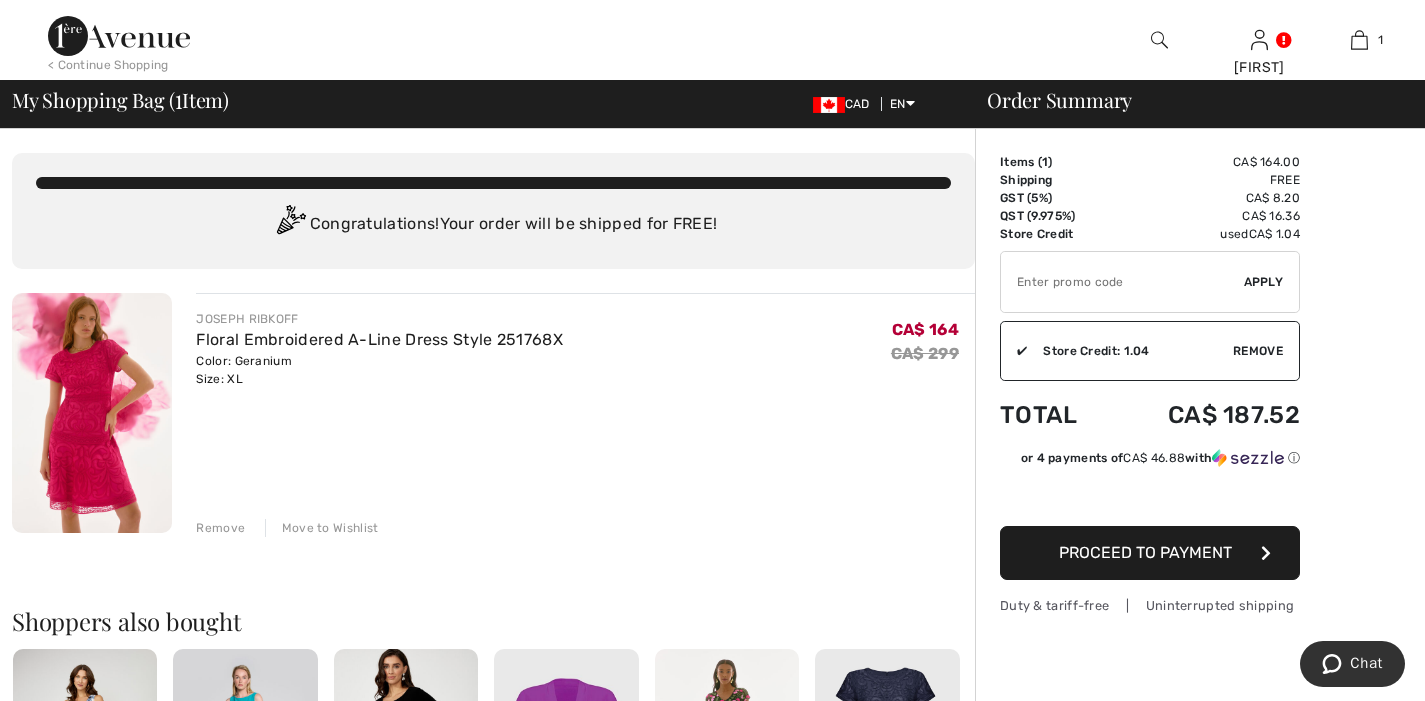 click on "Remove" at bounding box center [220, 528] 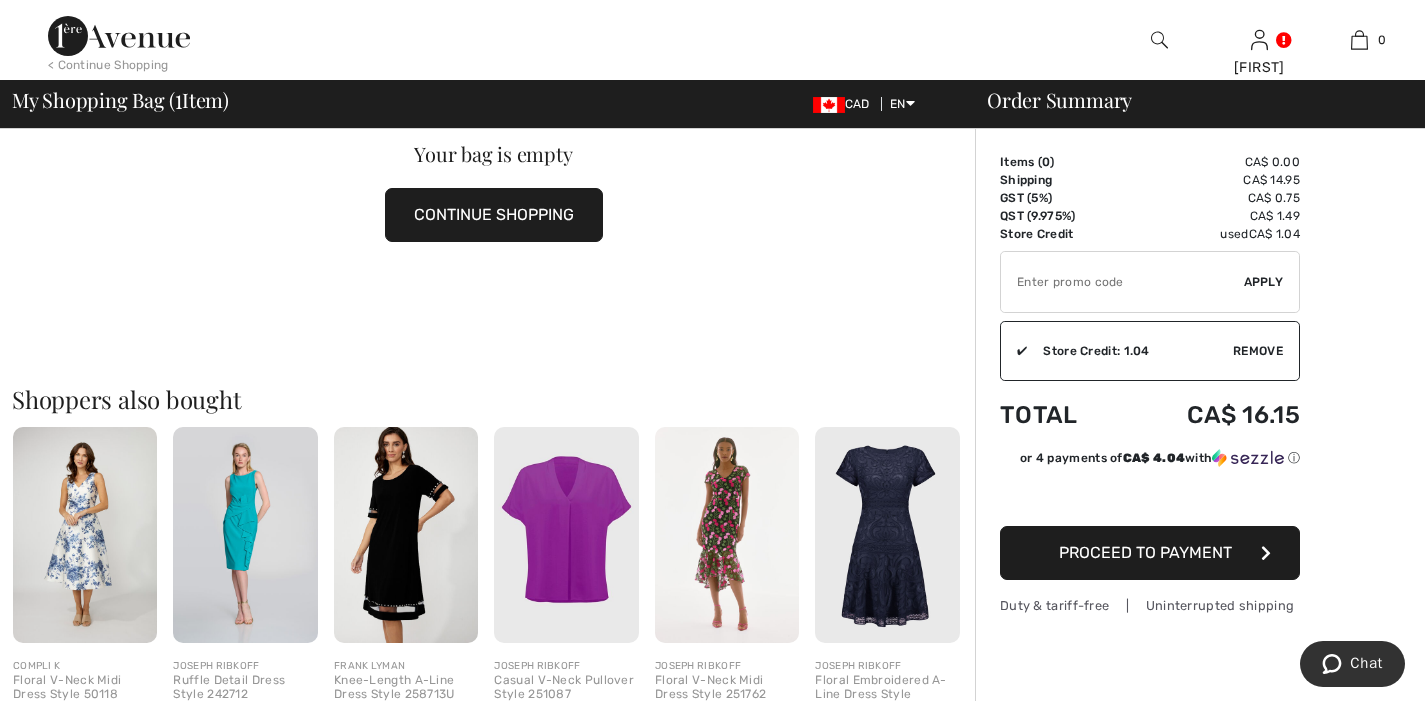 scroll, scrollTop: 0, scrollLeft: 0, axis: both 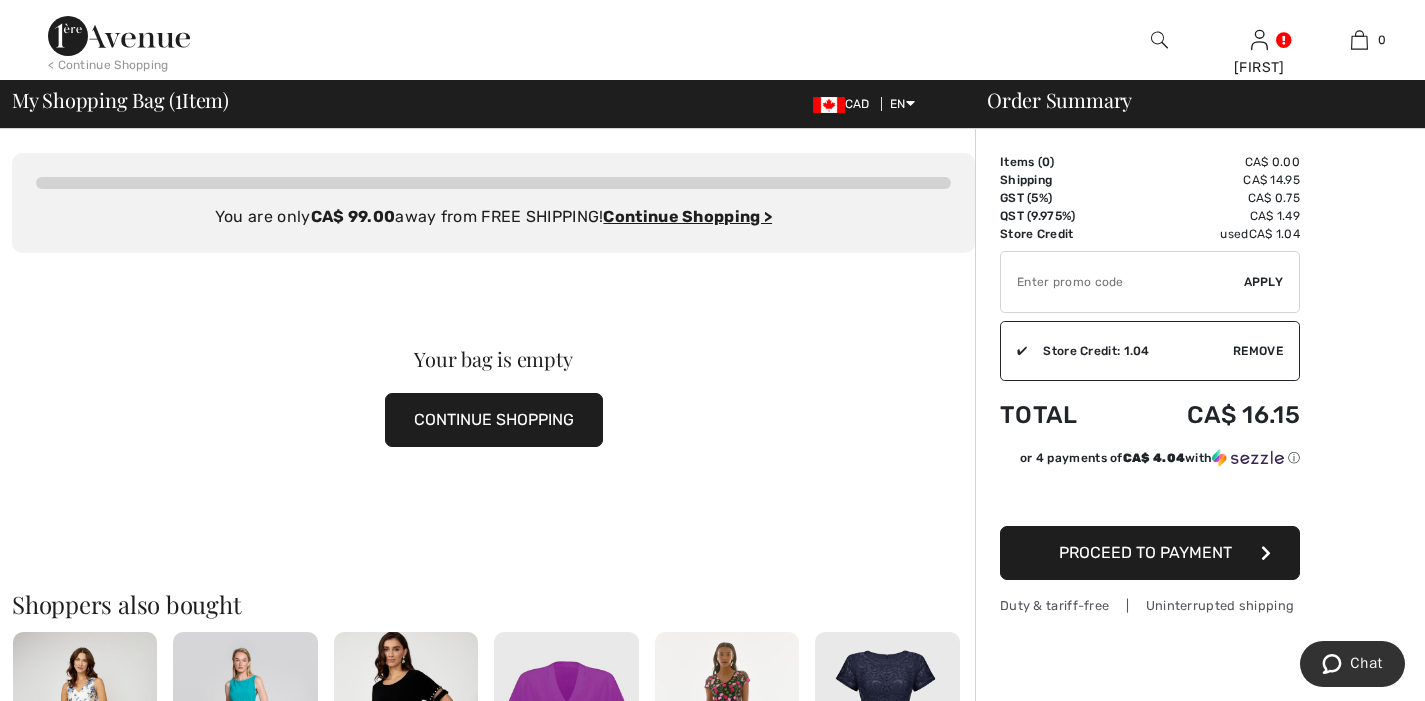 click at bounding box center (119, 36) 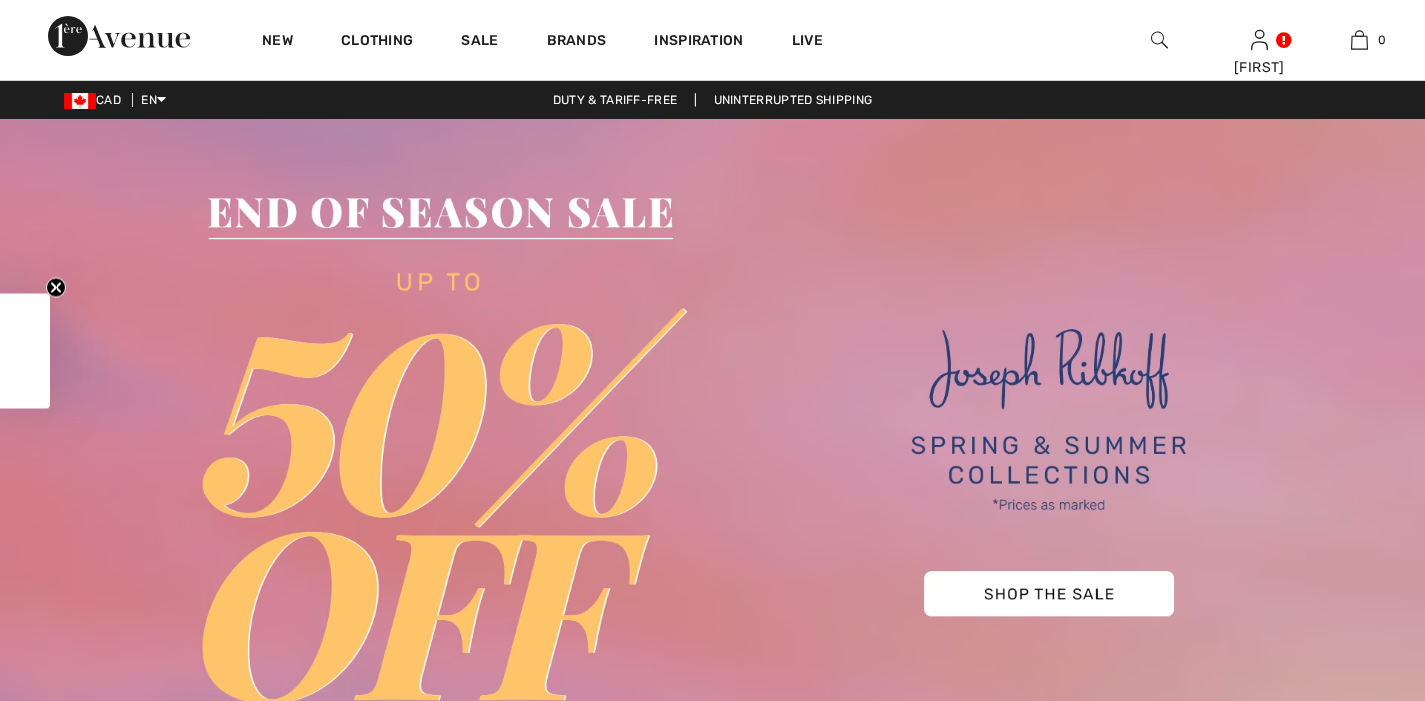 scroll, scrollTop: 0, scrollLeft: 0, axis: both 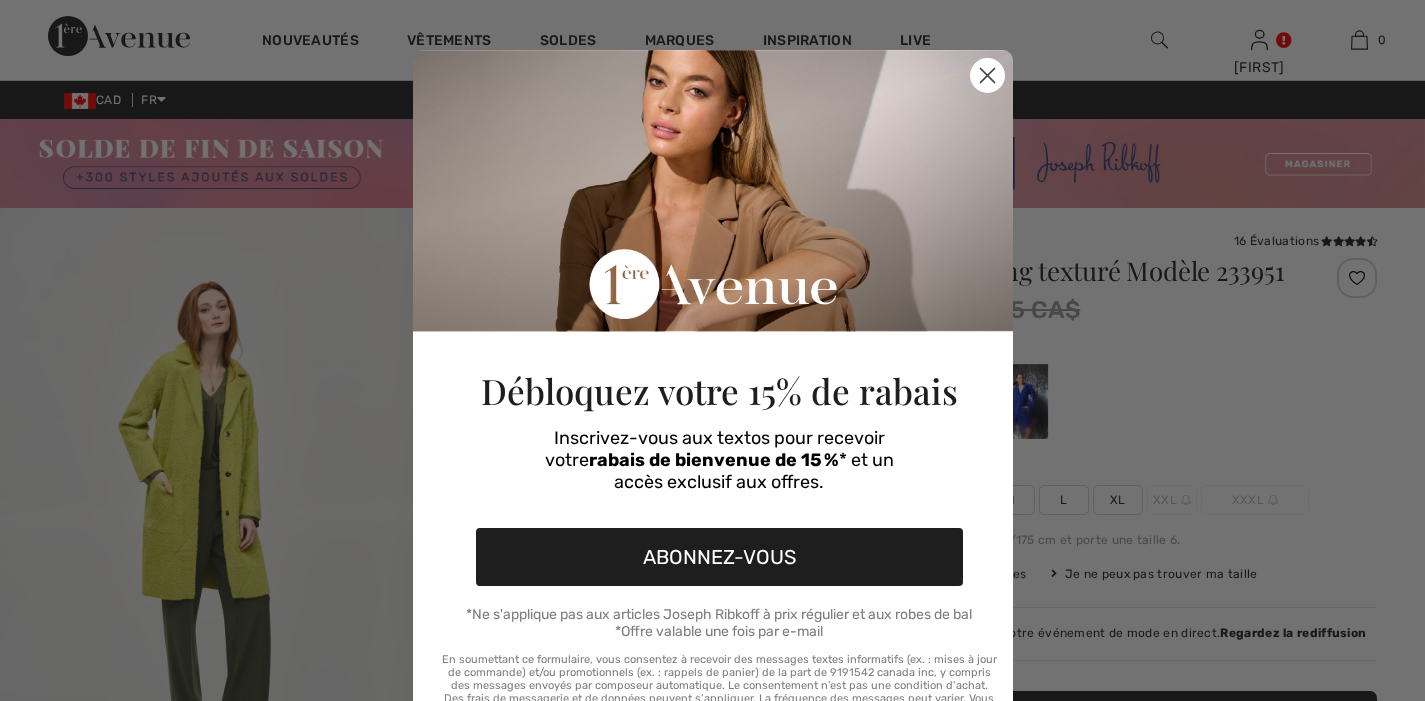 checkbox on "true" 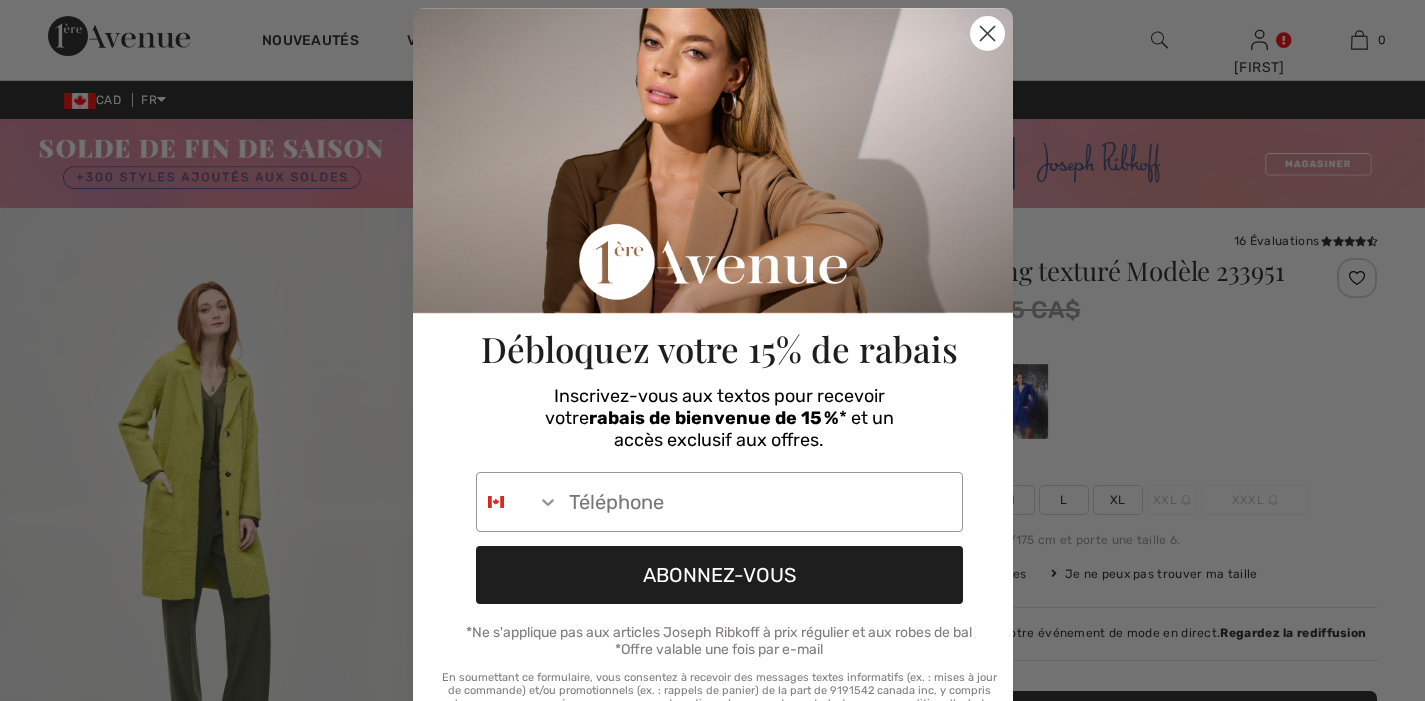scroll, scrollTop: 0, scrollLeft: 0, axis: both 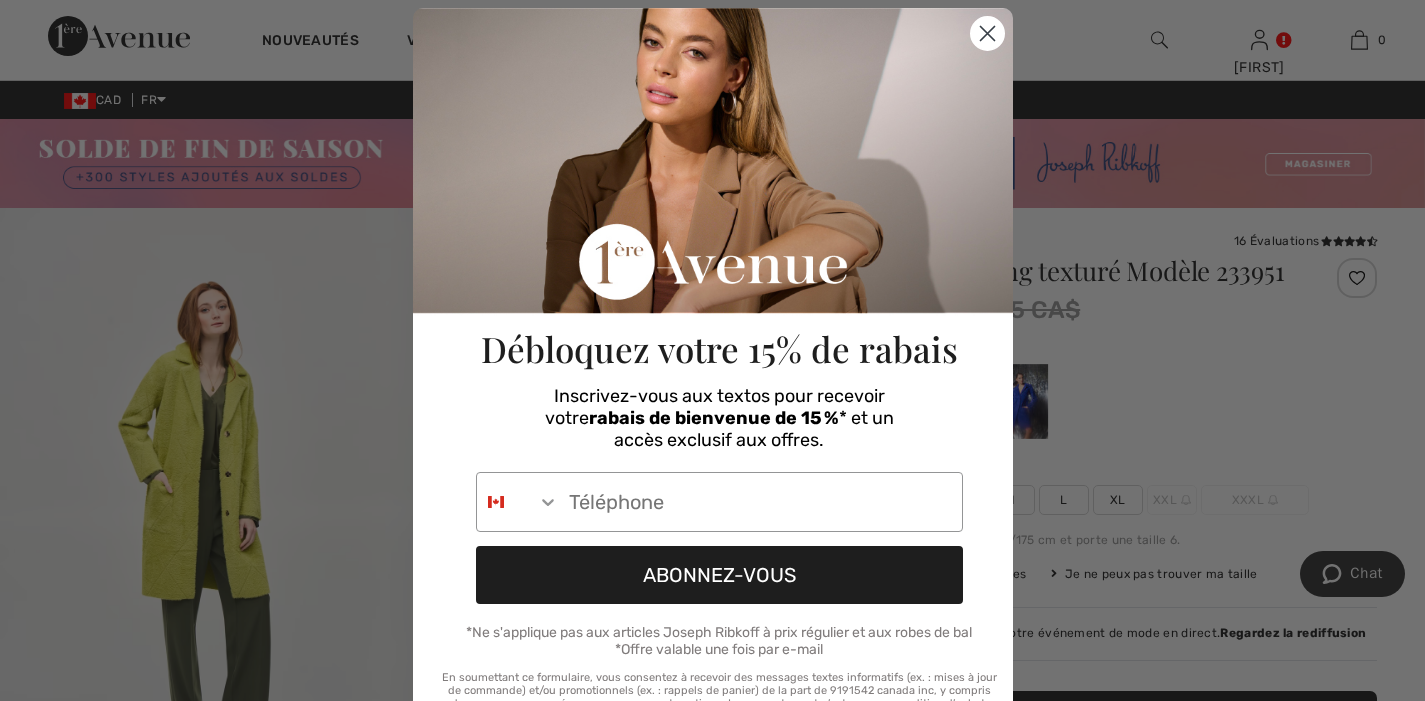 click 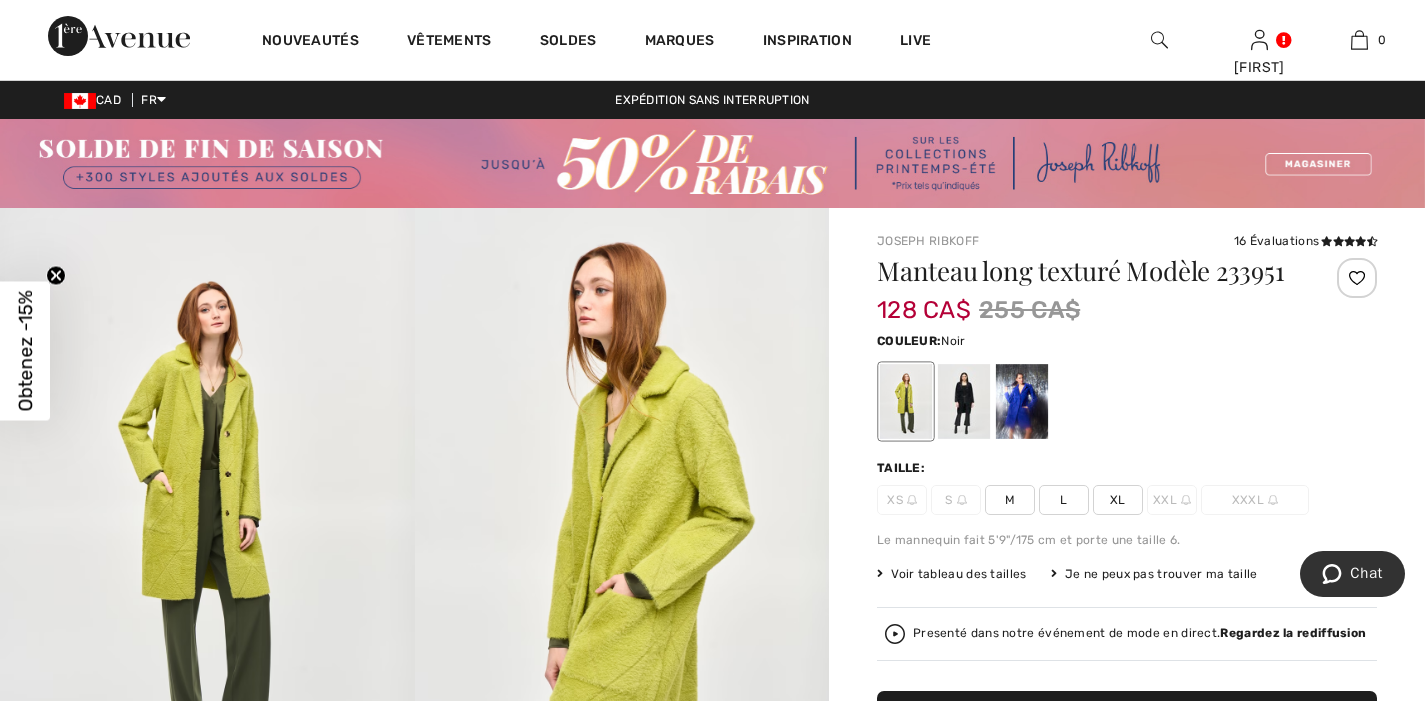 click at bounding box center (964, 401) 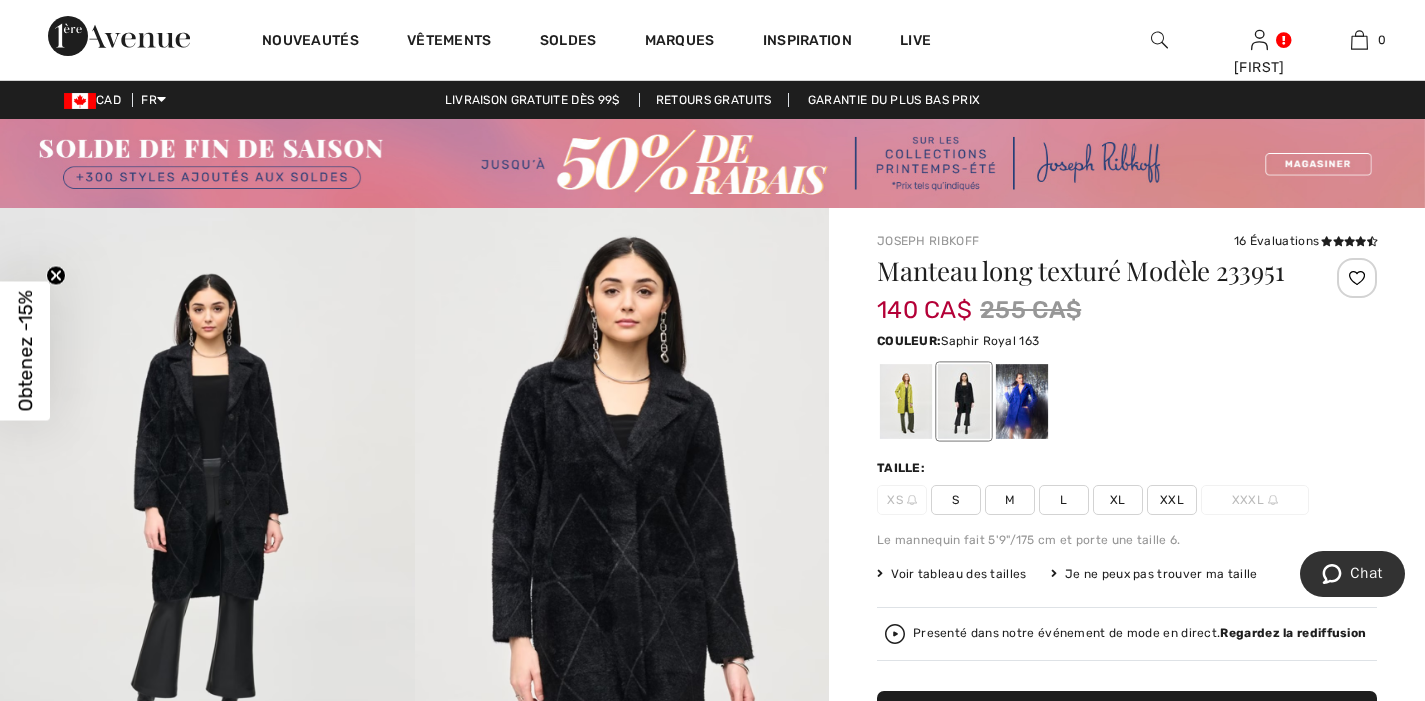 click at bounding box center [1022, 401] 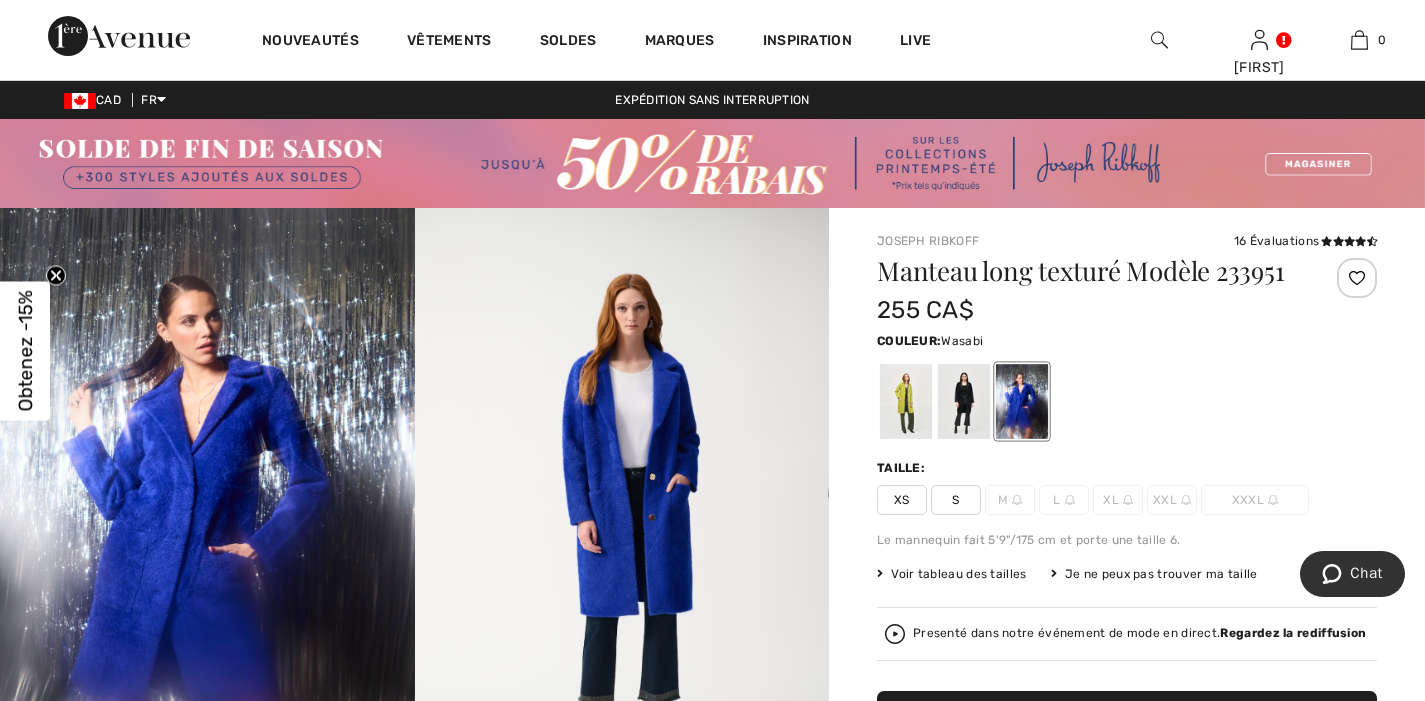 click at bounding box center [906, 401] 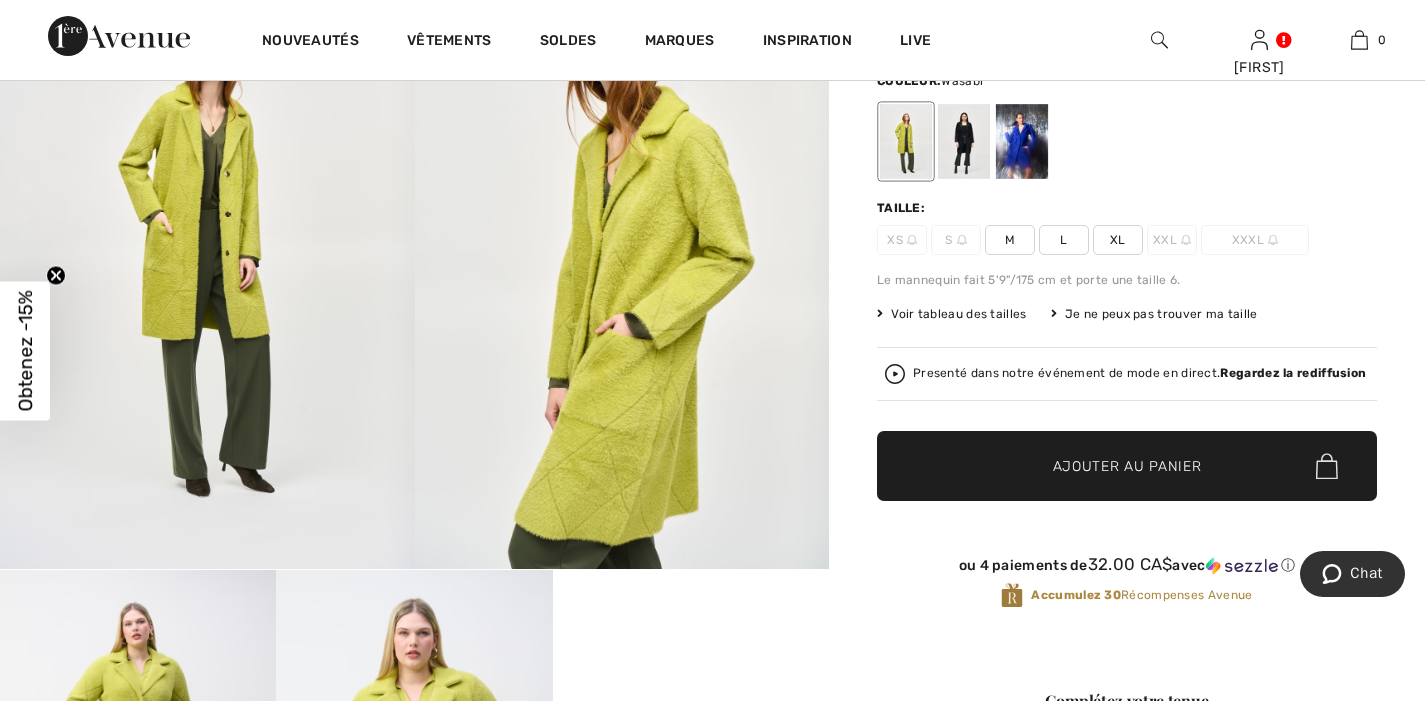 scroll, scrollTop: 0, scrollLeft: 0, axis: both 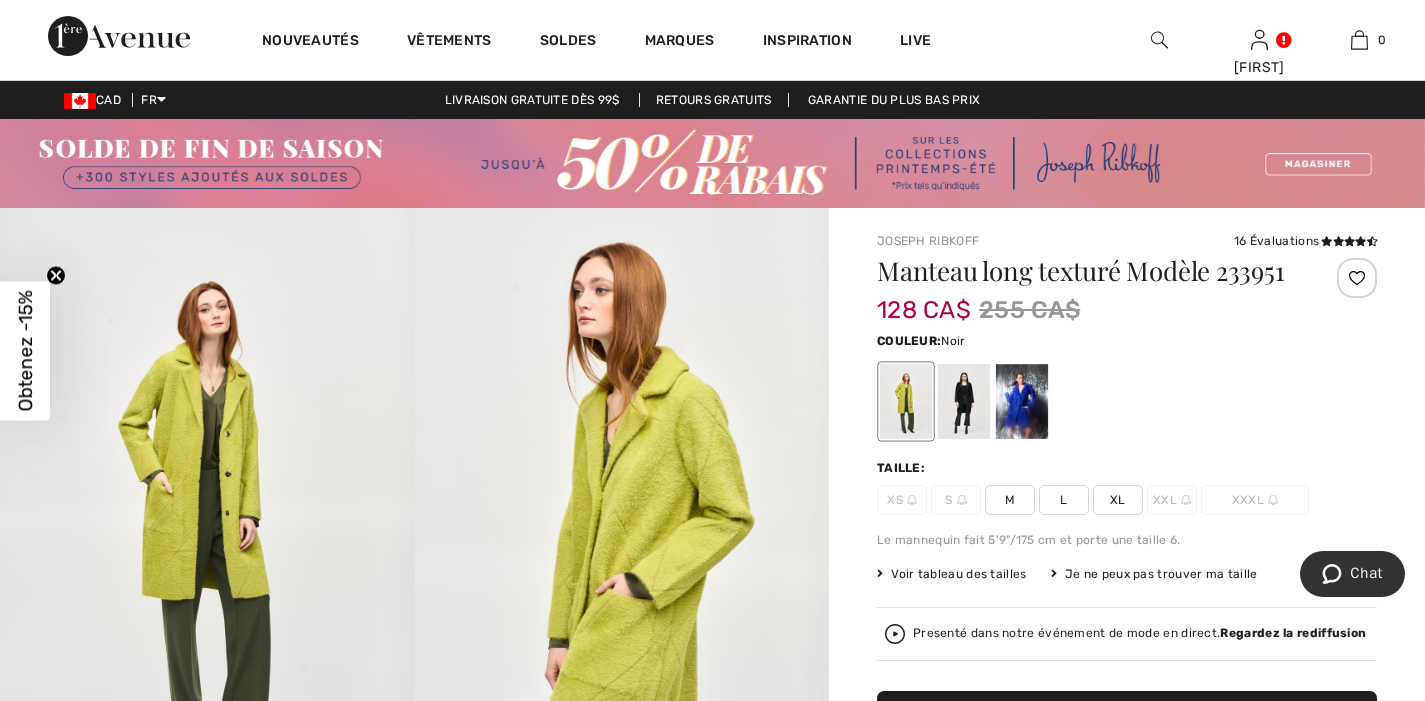 click at bounding box center [964, 401] 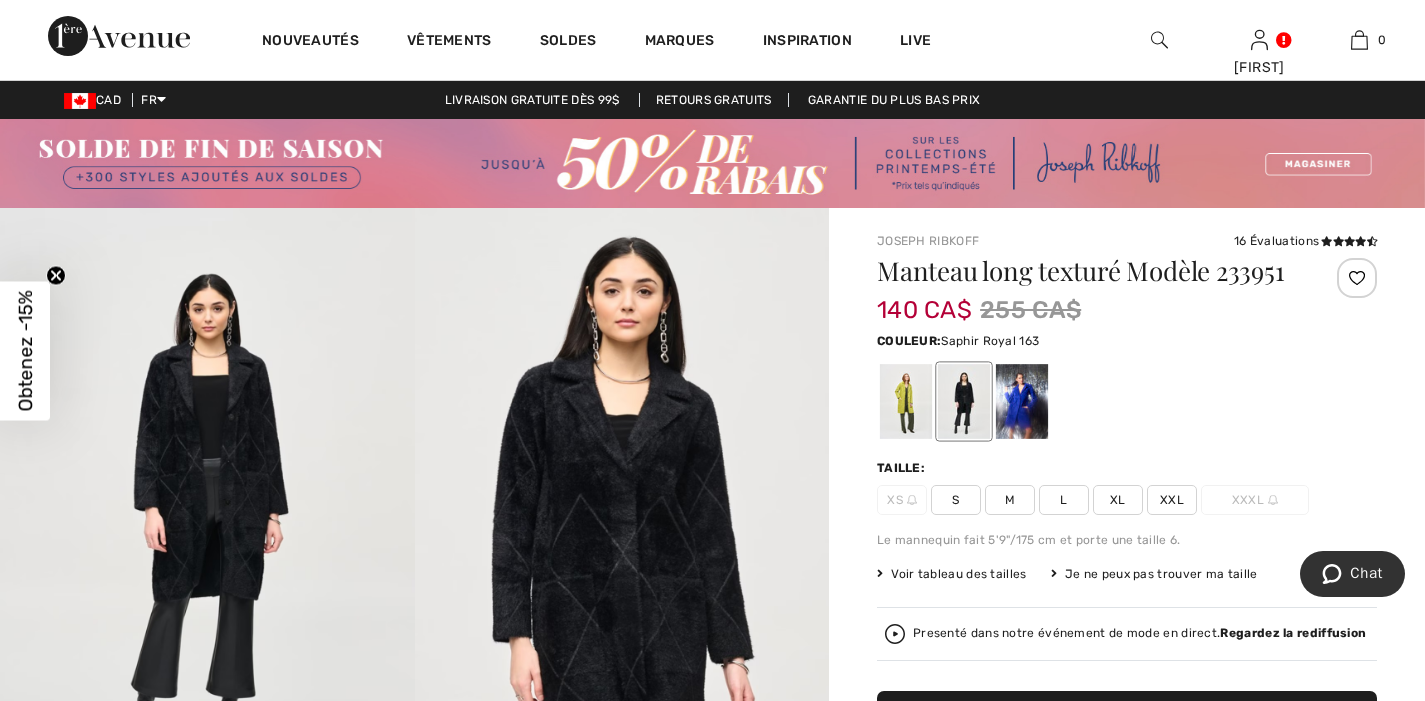 click at bounding box center [1022, 401] 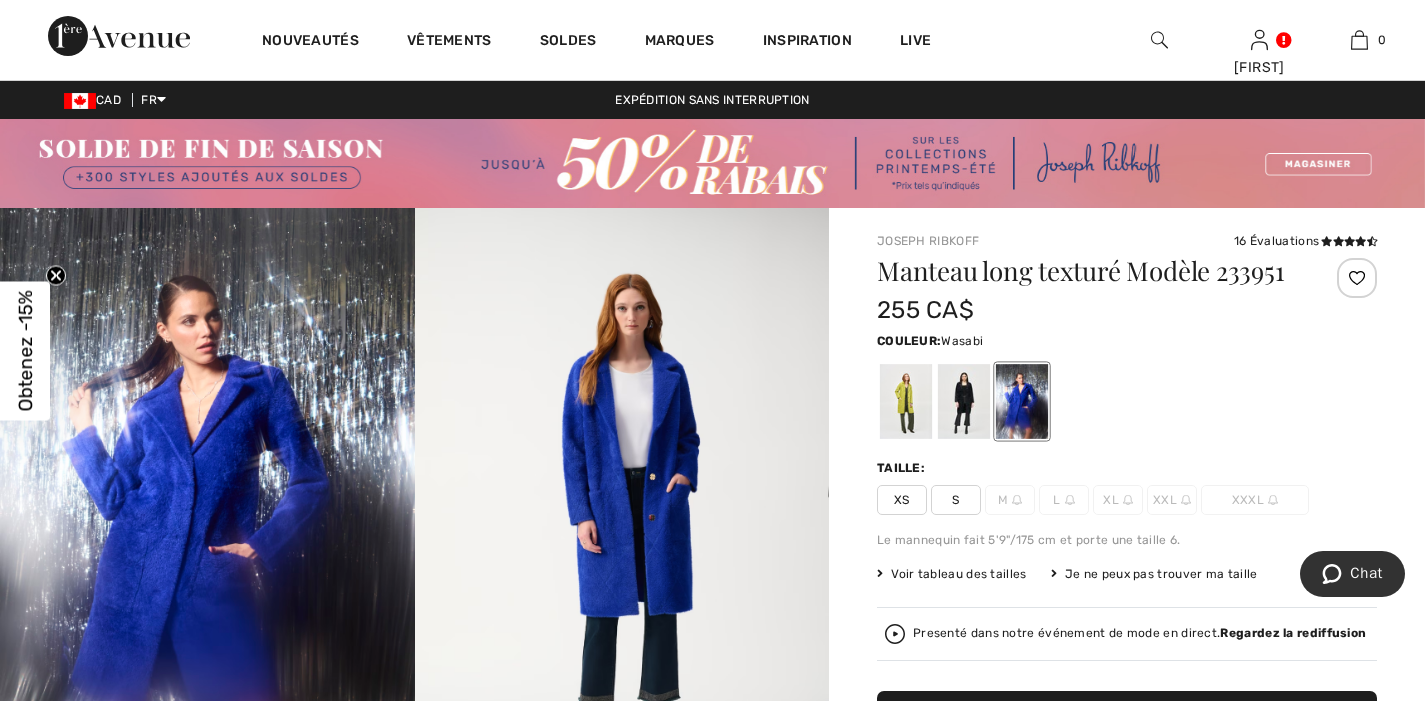 click at bounding box center [906, 401] 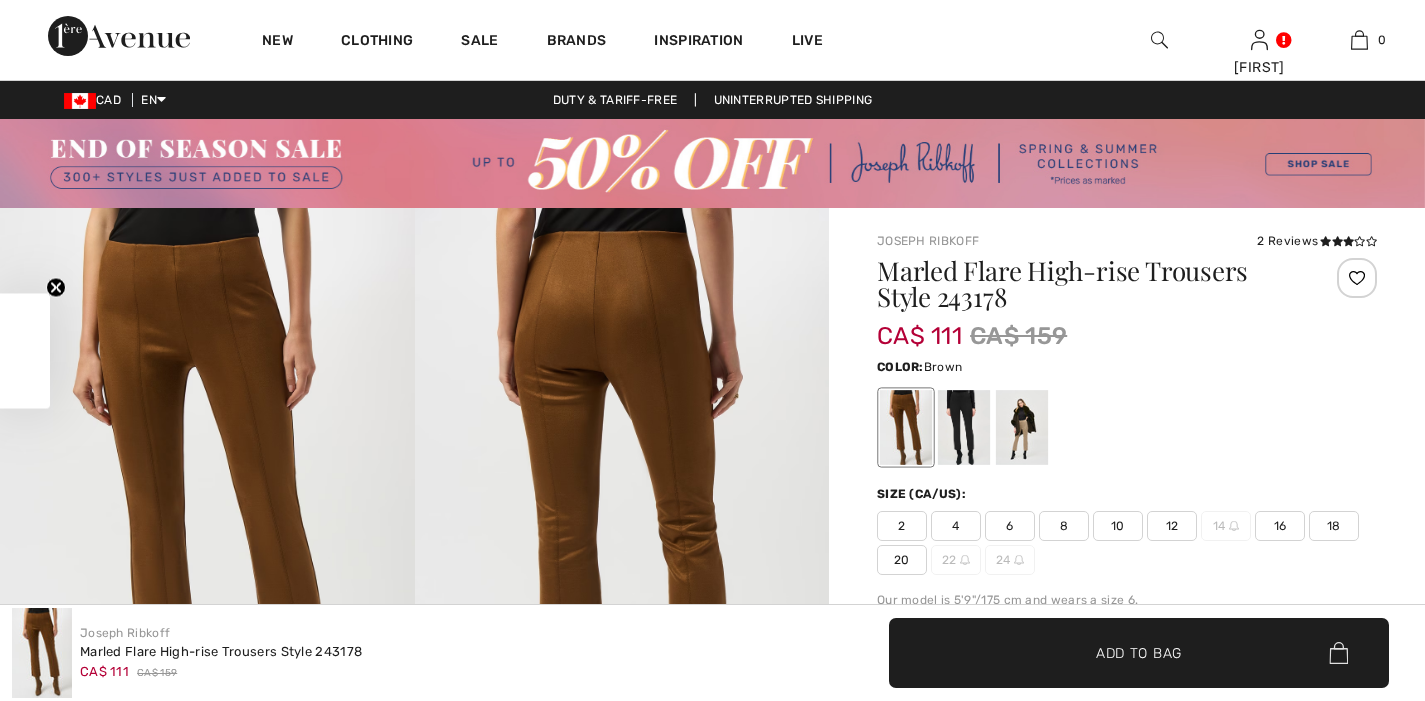 scroll, scrollTop: 619, scrollLeft: 0, axis: vertical 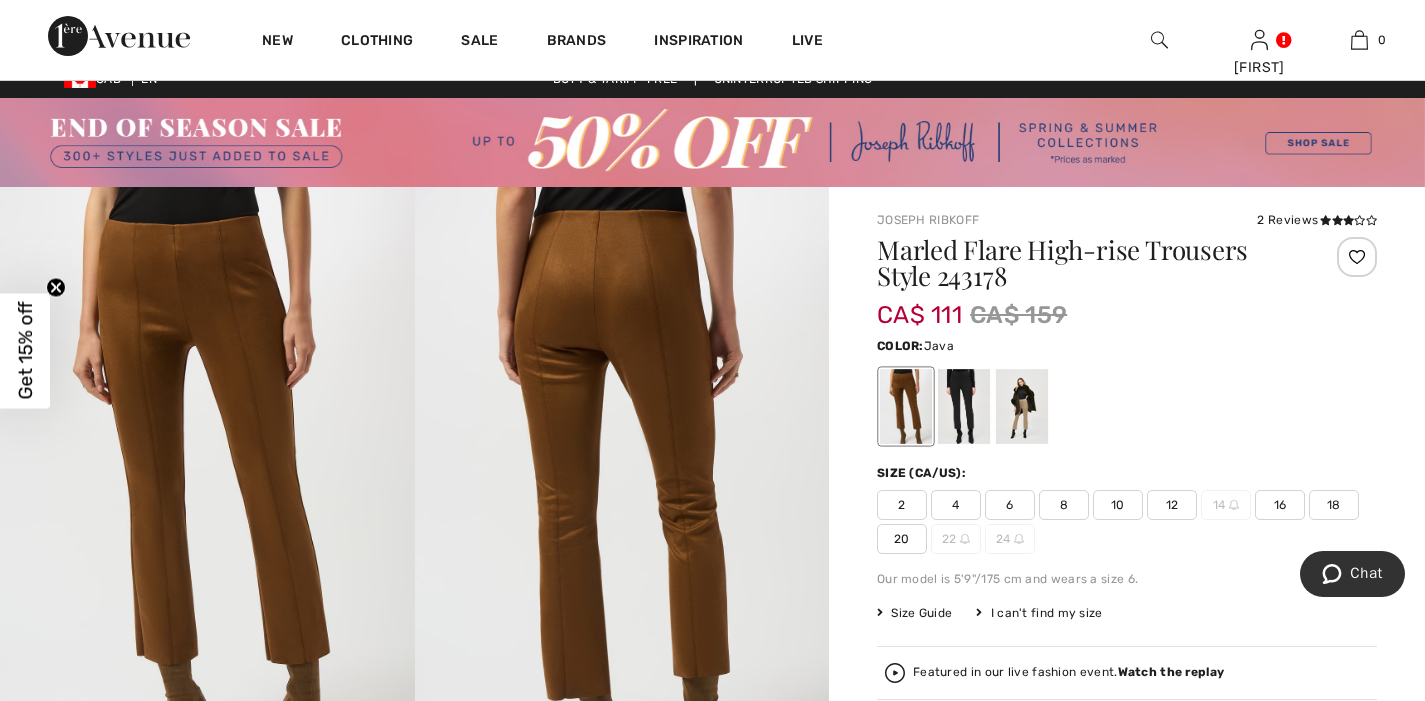 click at bounding box center [1022, 406] 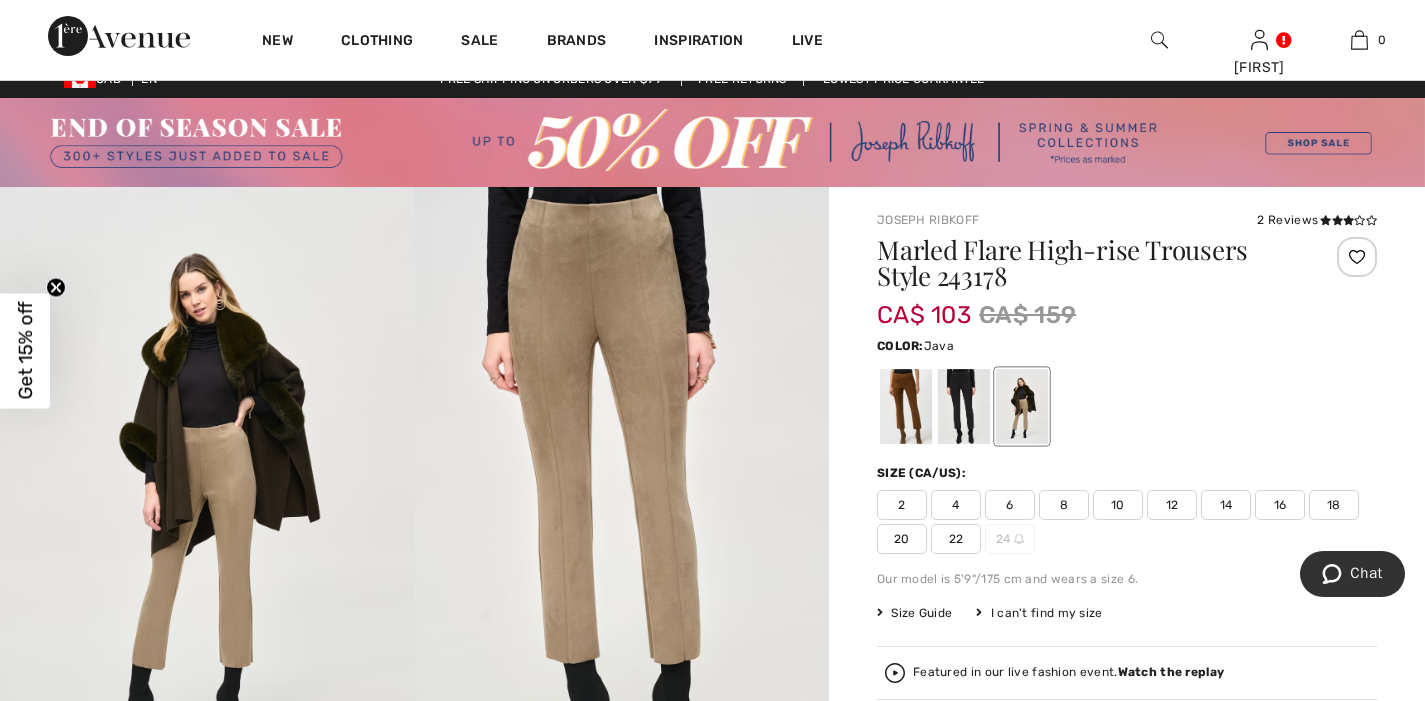 click at bounding box center (207, 498) 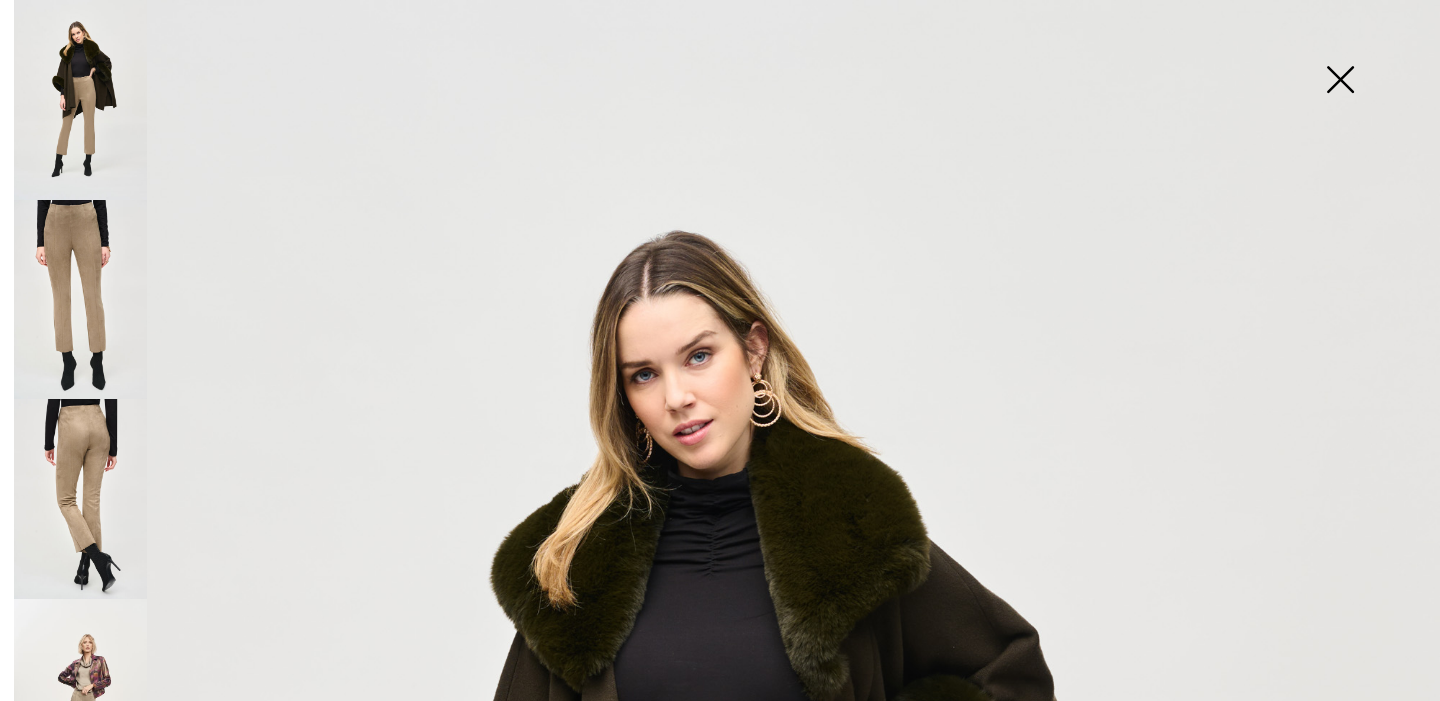click at bounding box center (80, 499) 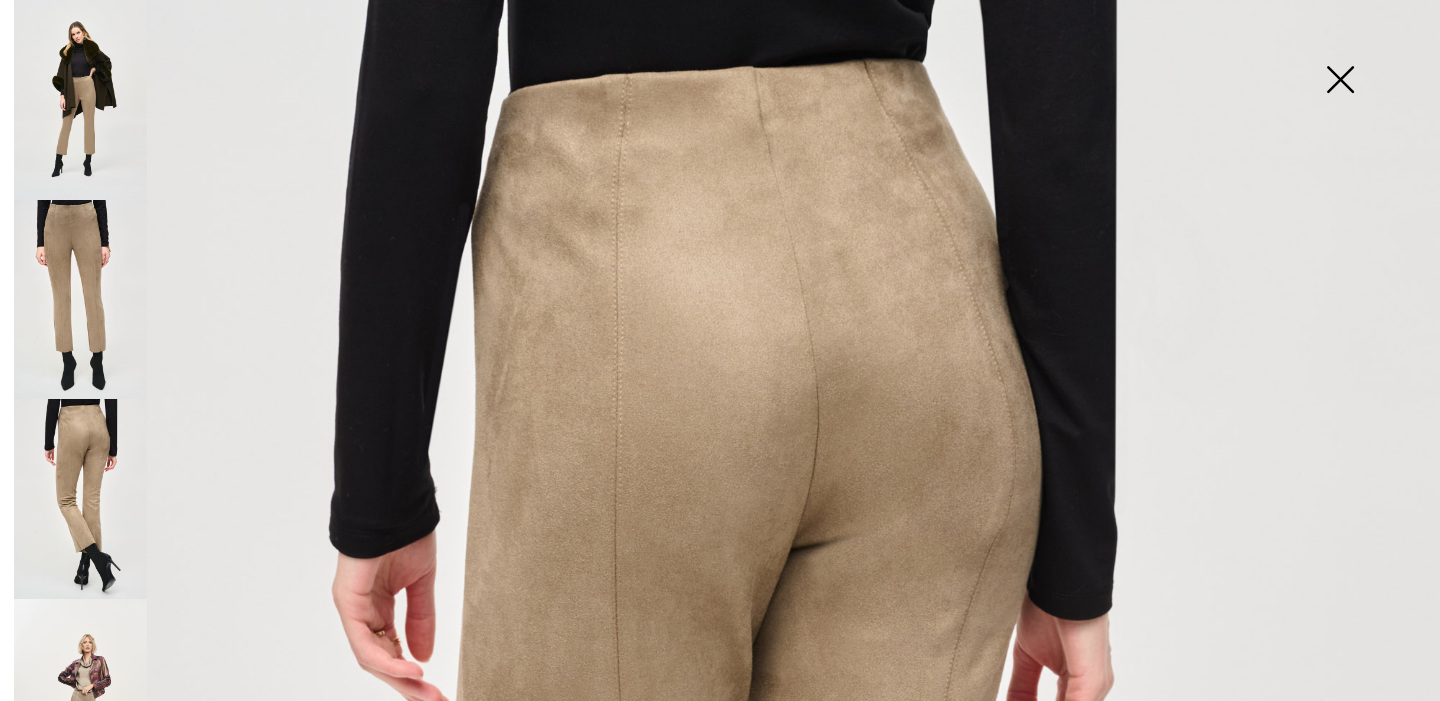 scroll, scrollTop: 4, scrollLeft: 0, axis: vertical 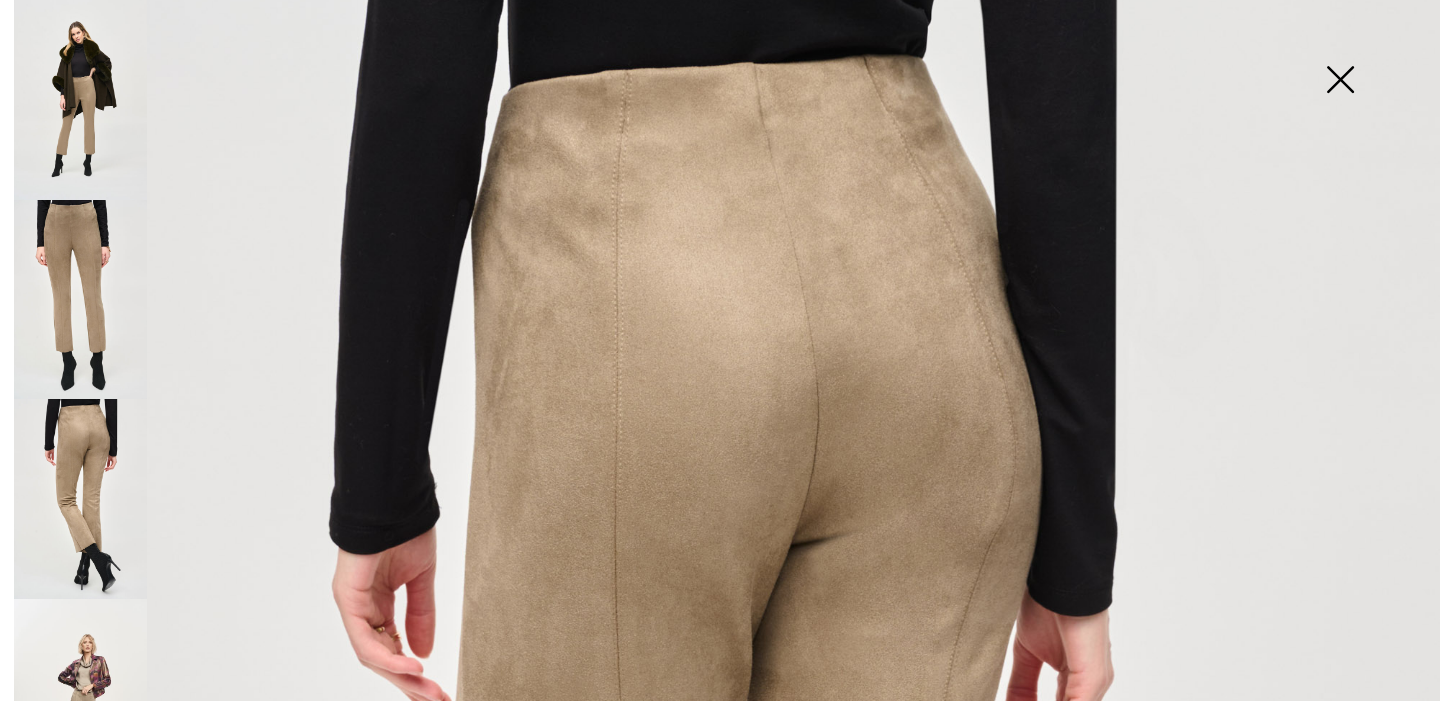 click at bounding box center (80, 300) 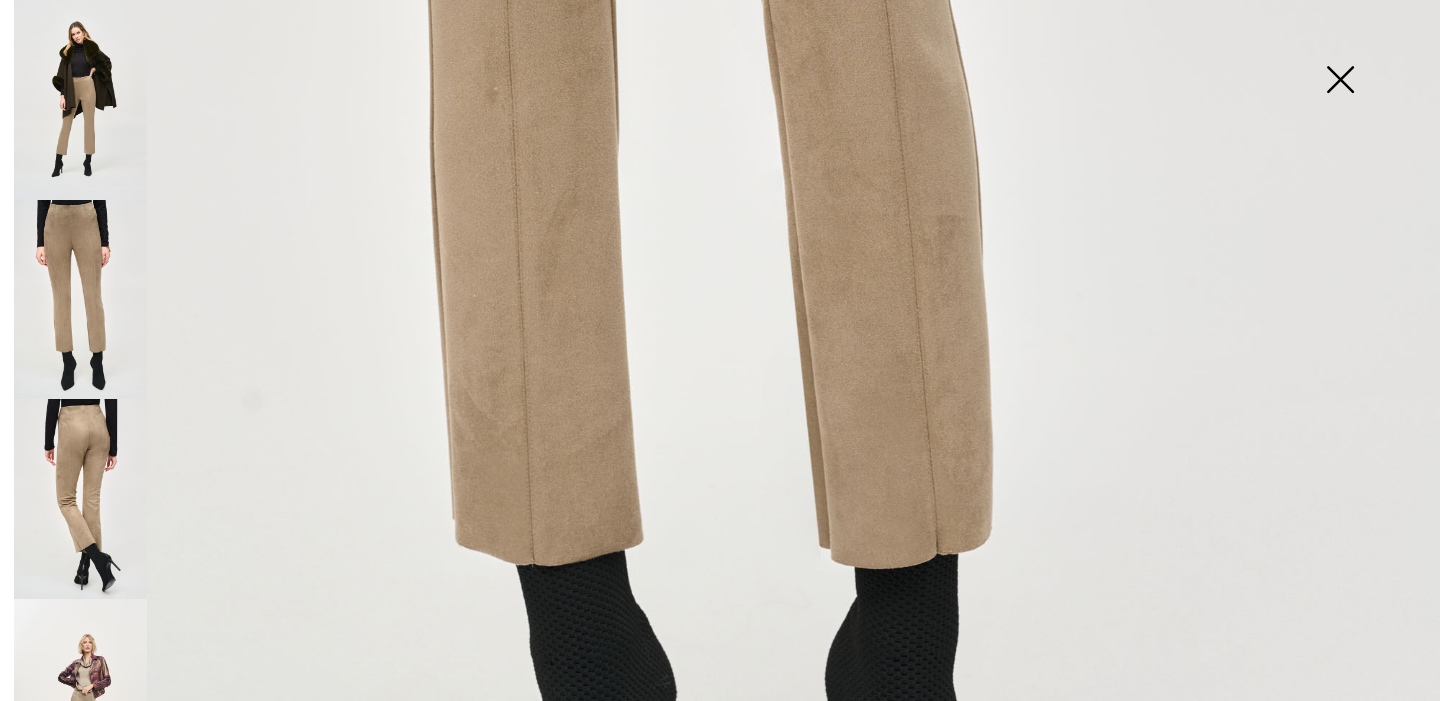 scroll, scrollTop: 1437, scrollLeft: 0, axis: vertical 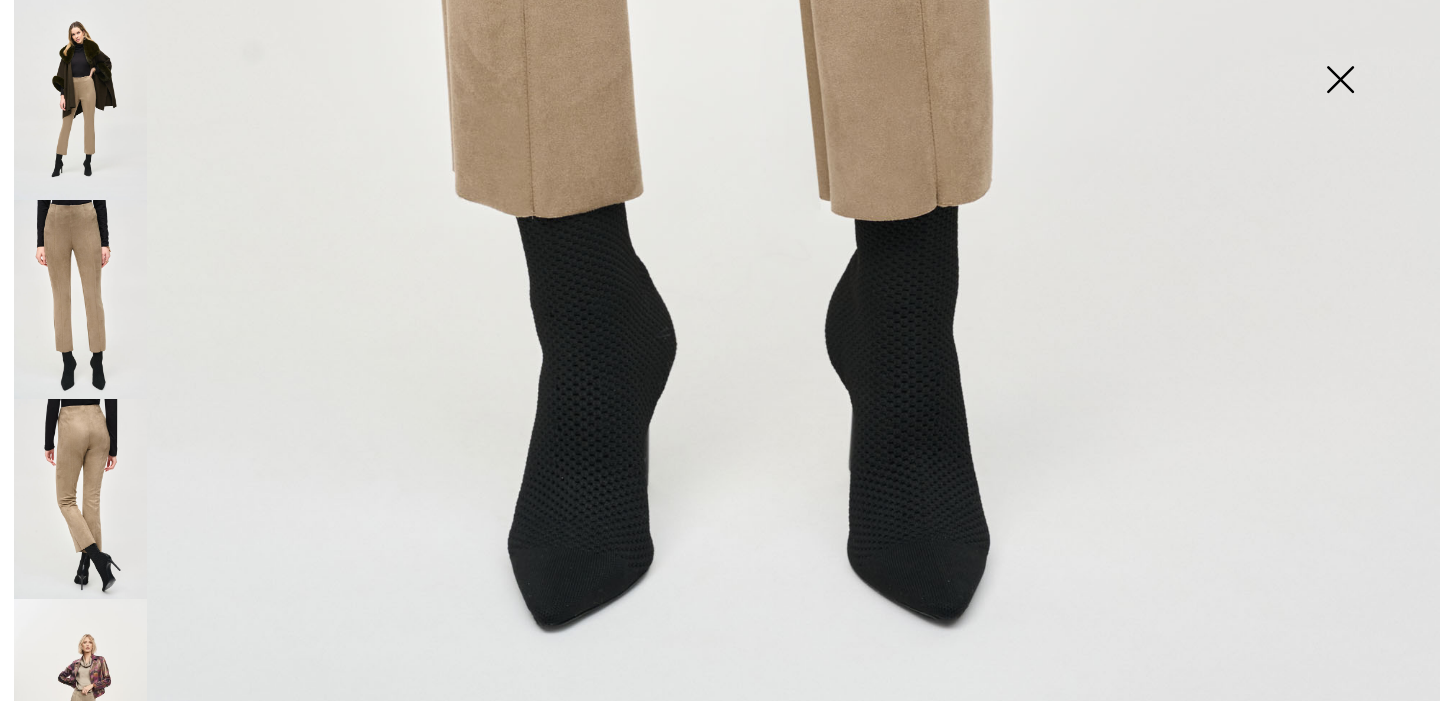 click at bounding box center [80, 100] 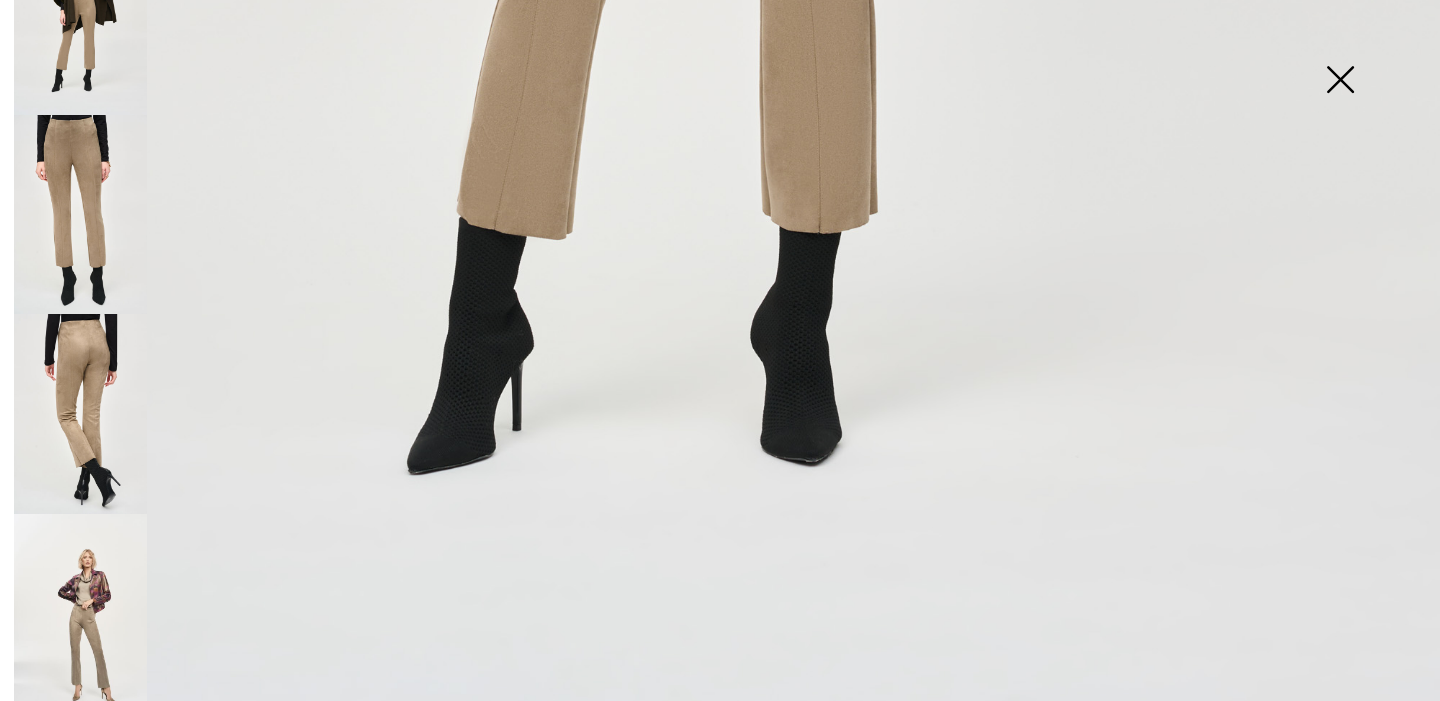scroll, scrollTop: 451, scrollLeft: 0, axis: vertical 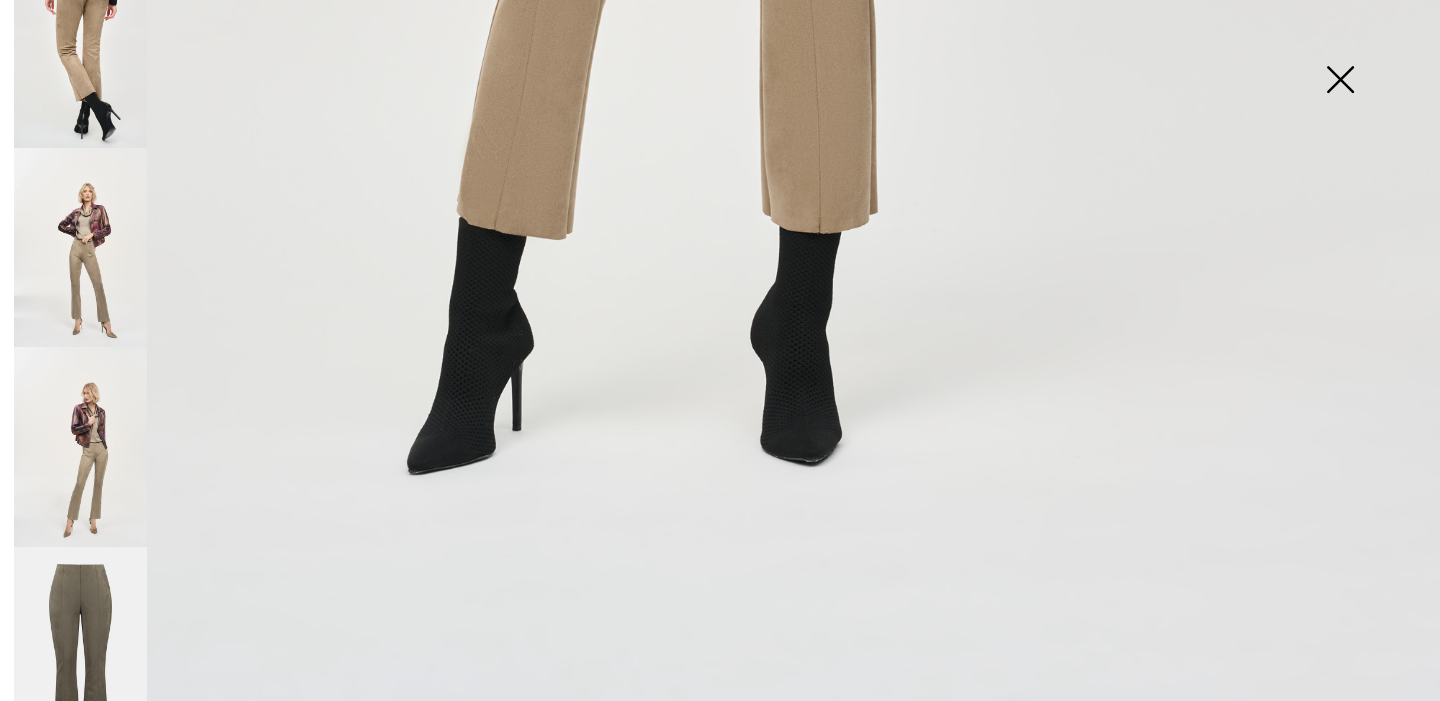 click at bounding box center [80, 447] 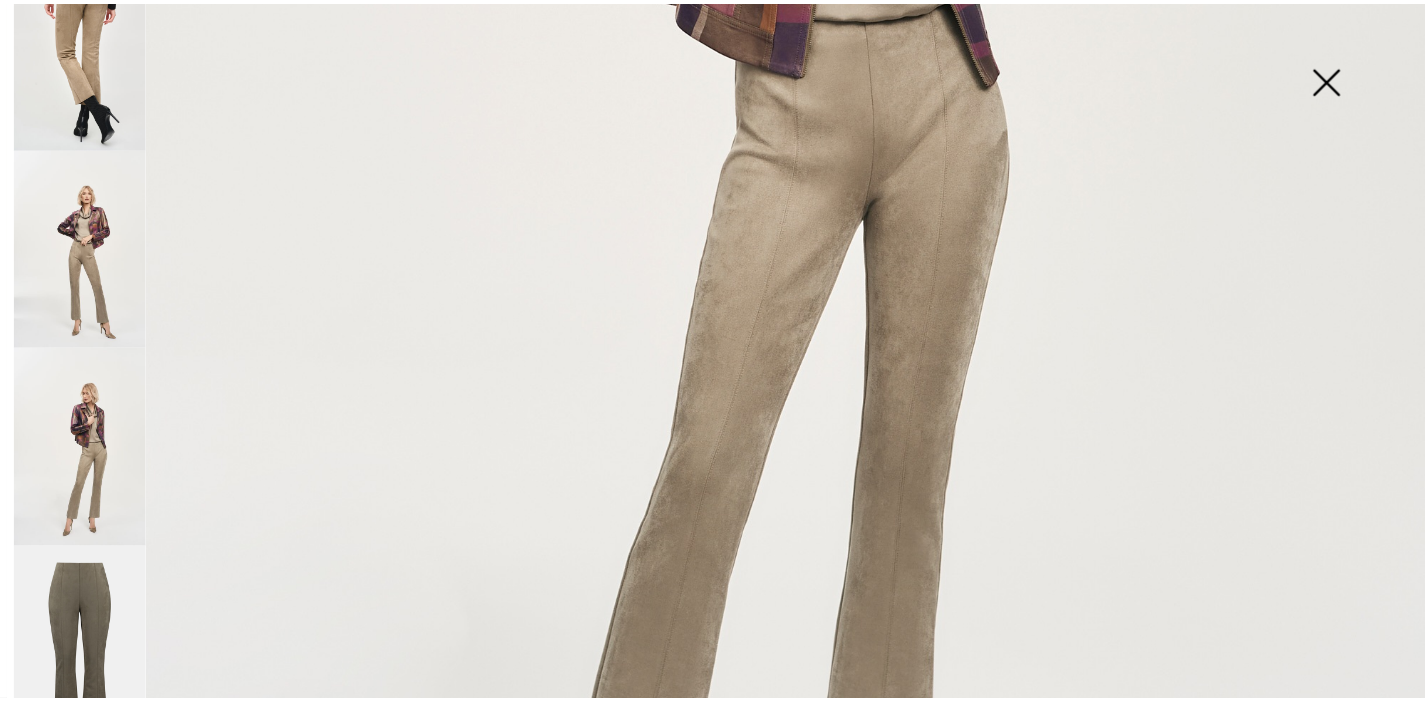 scroll, scrollTop: 1205, scrollLeft: 0, axis: vertical 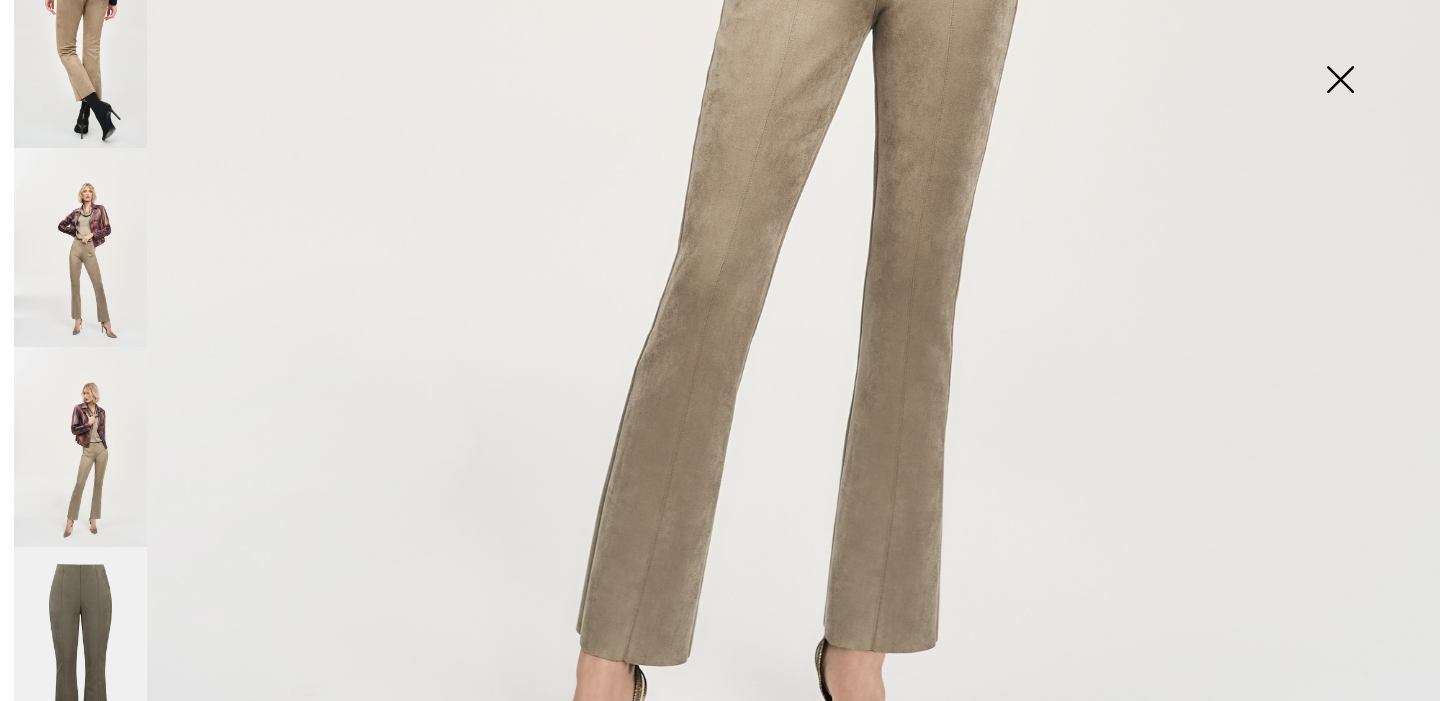 click at bounding box center (1340, 81) 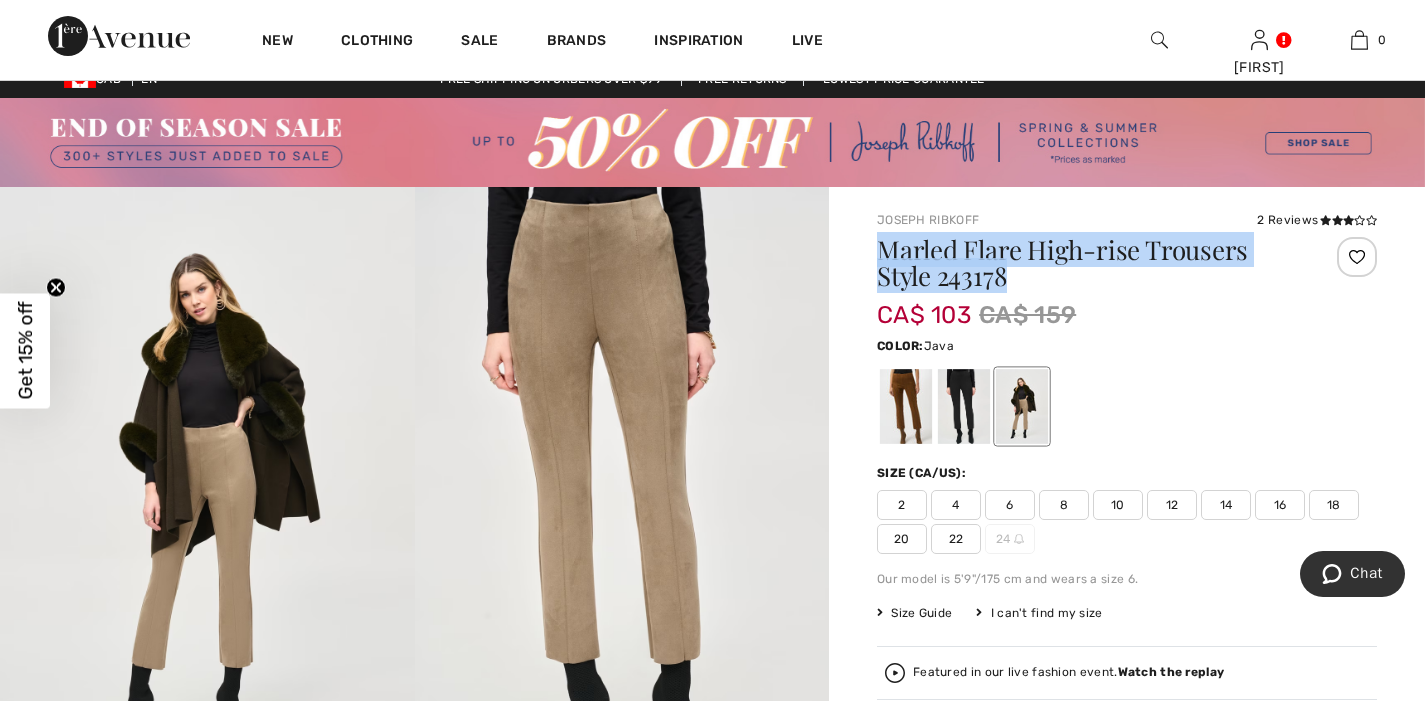 drag, startPoint x: 1003, startPoint y: 279, endPoint x: 855, endPoint y: 248, distance: 151.21178 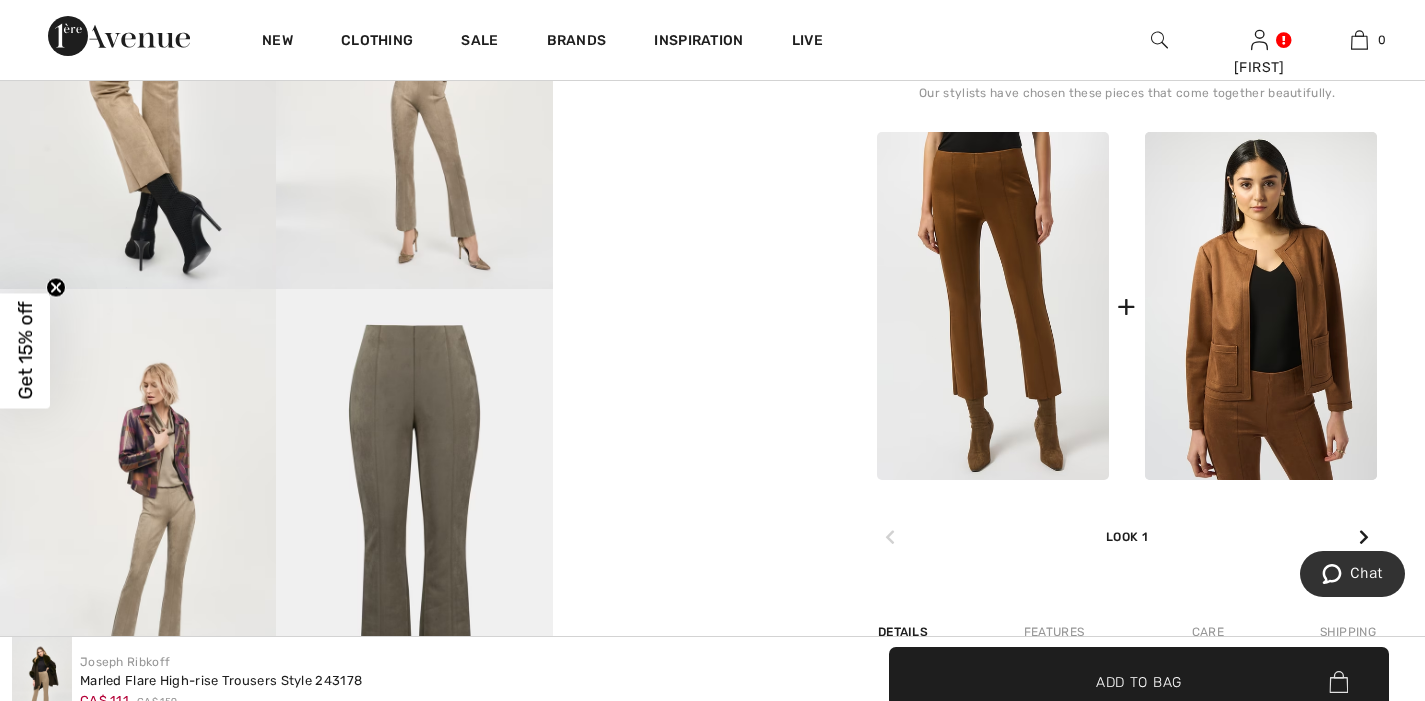 scroll, scrollTop: 1103, scrollLeft: 0, axis: vertical 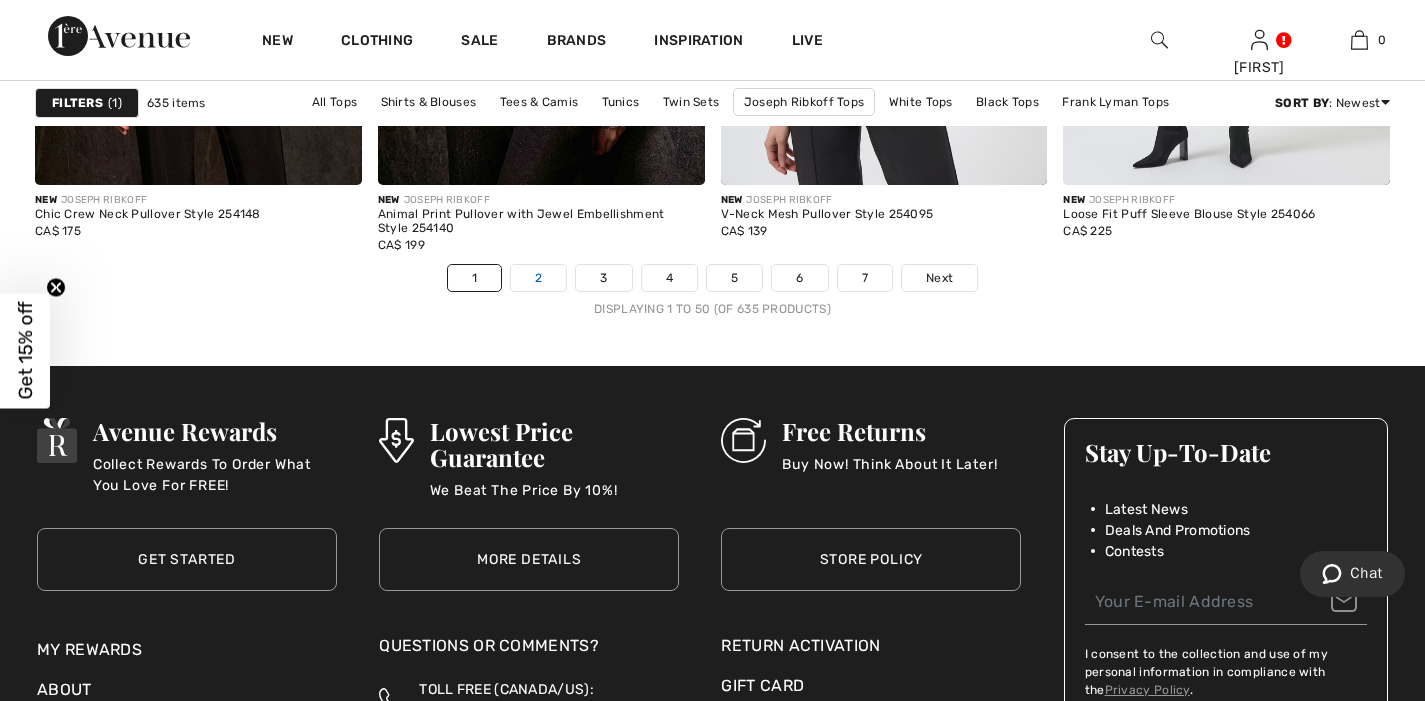 click on "2" at bounding box center [538, 278] 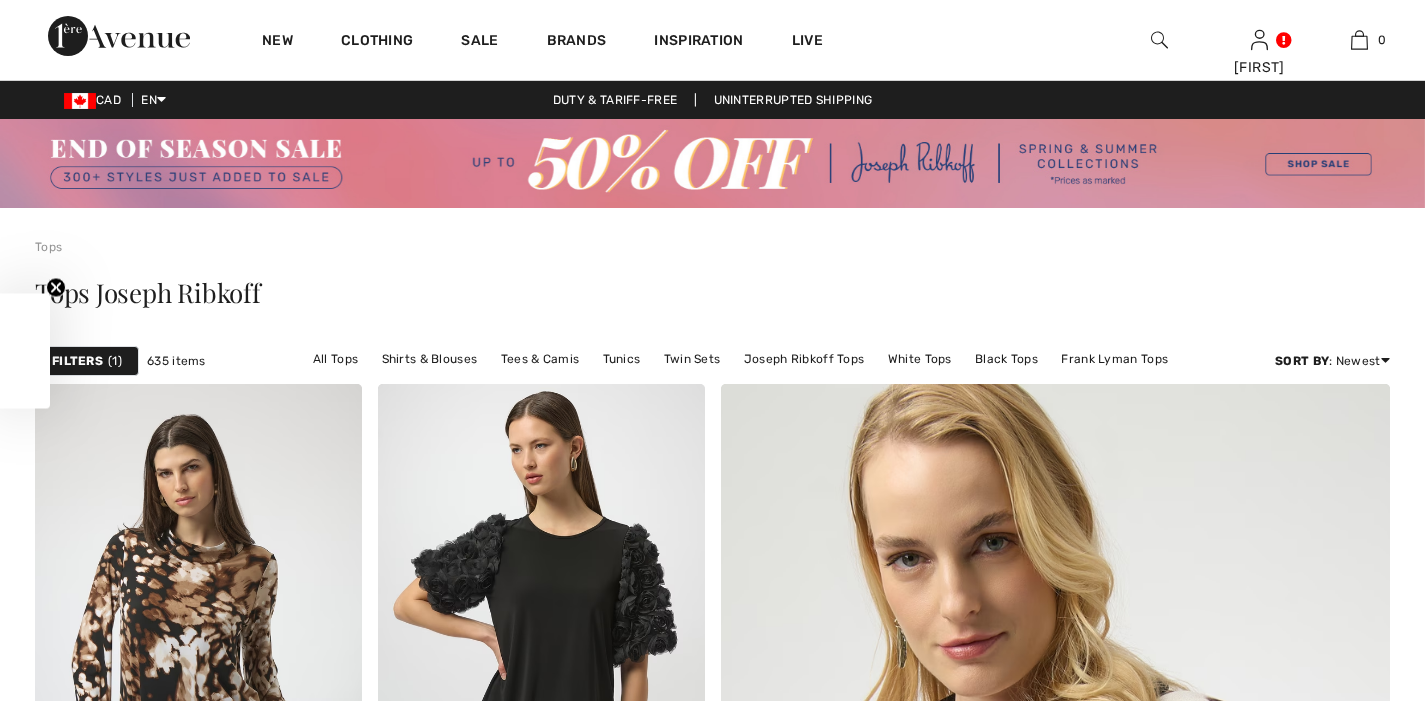 scroll, scrollTop: 781, scrollLeft: 0, axis: vertical 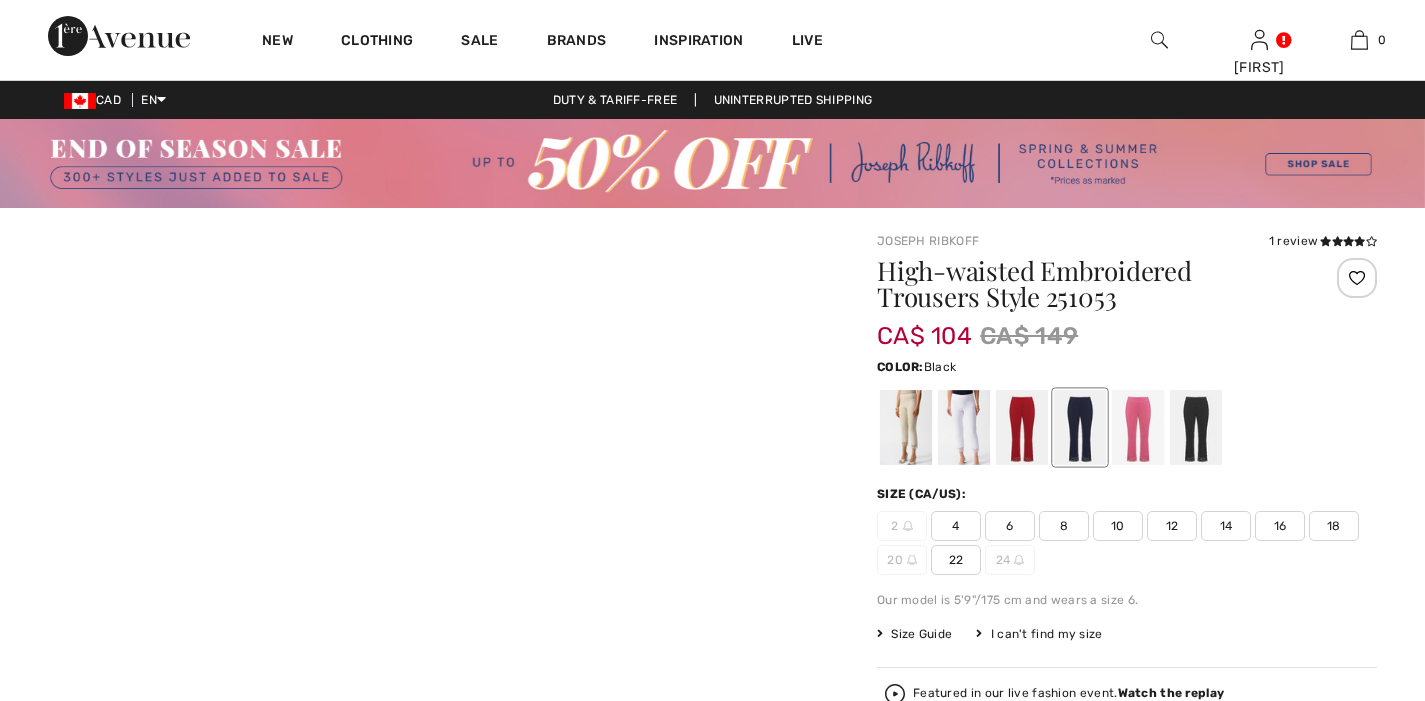 checkbox on "true" 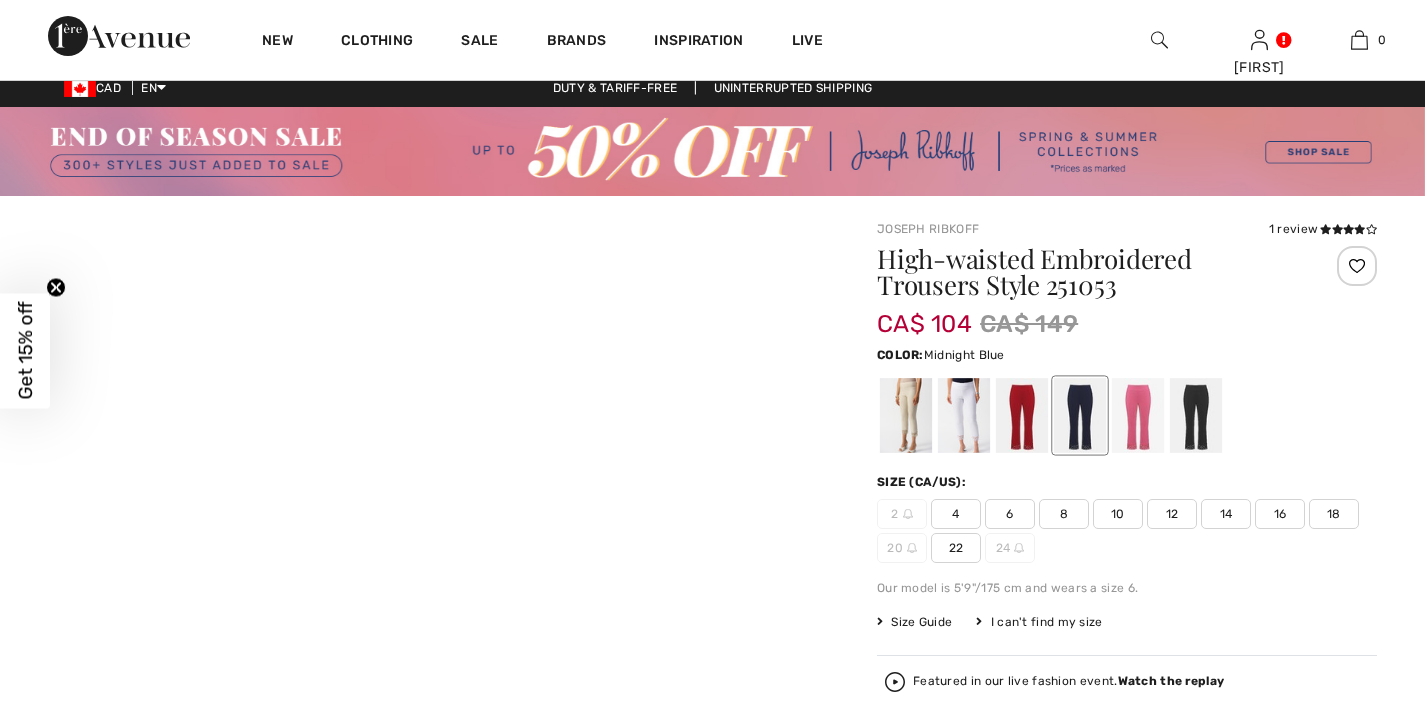 scroll, scrollTop: 12, scrollLeft: 0, axis: vertical 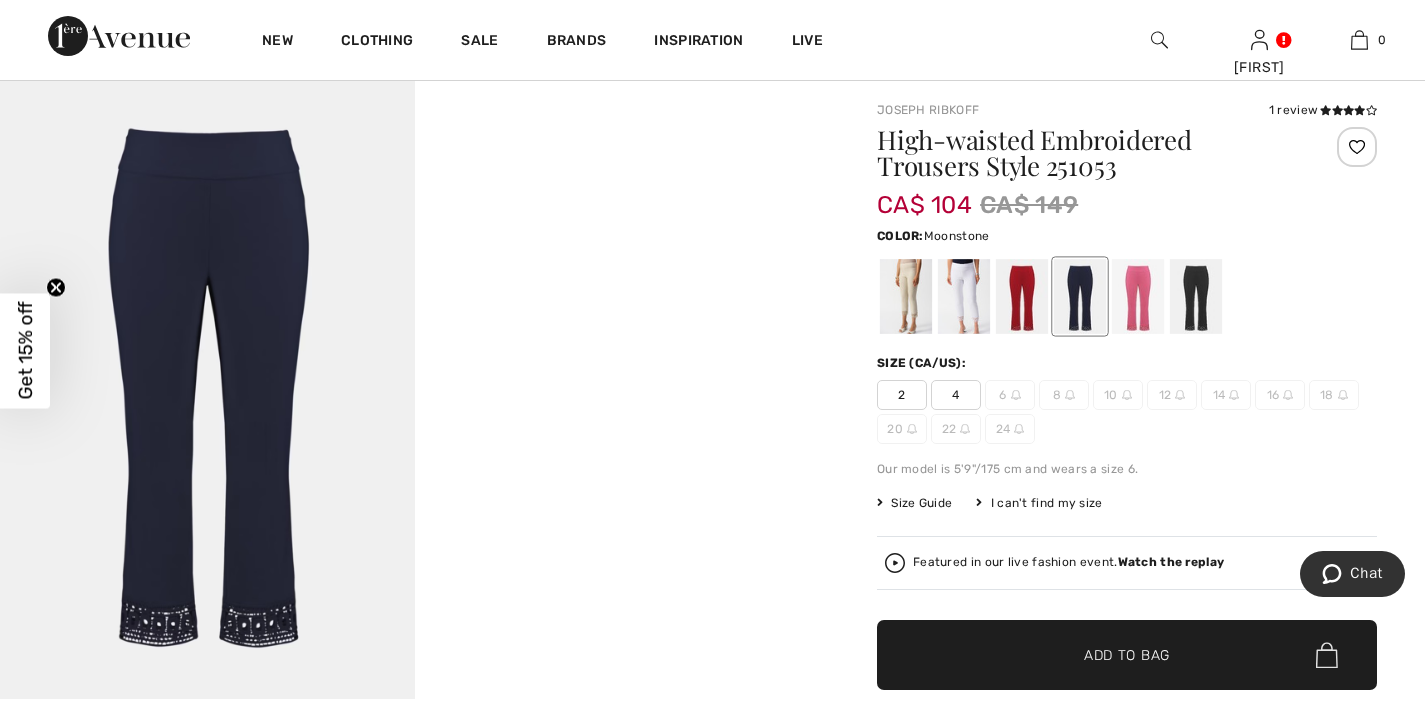 click at bounding box center [906, 296] 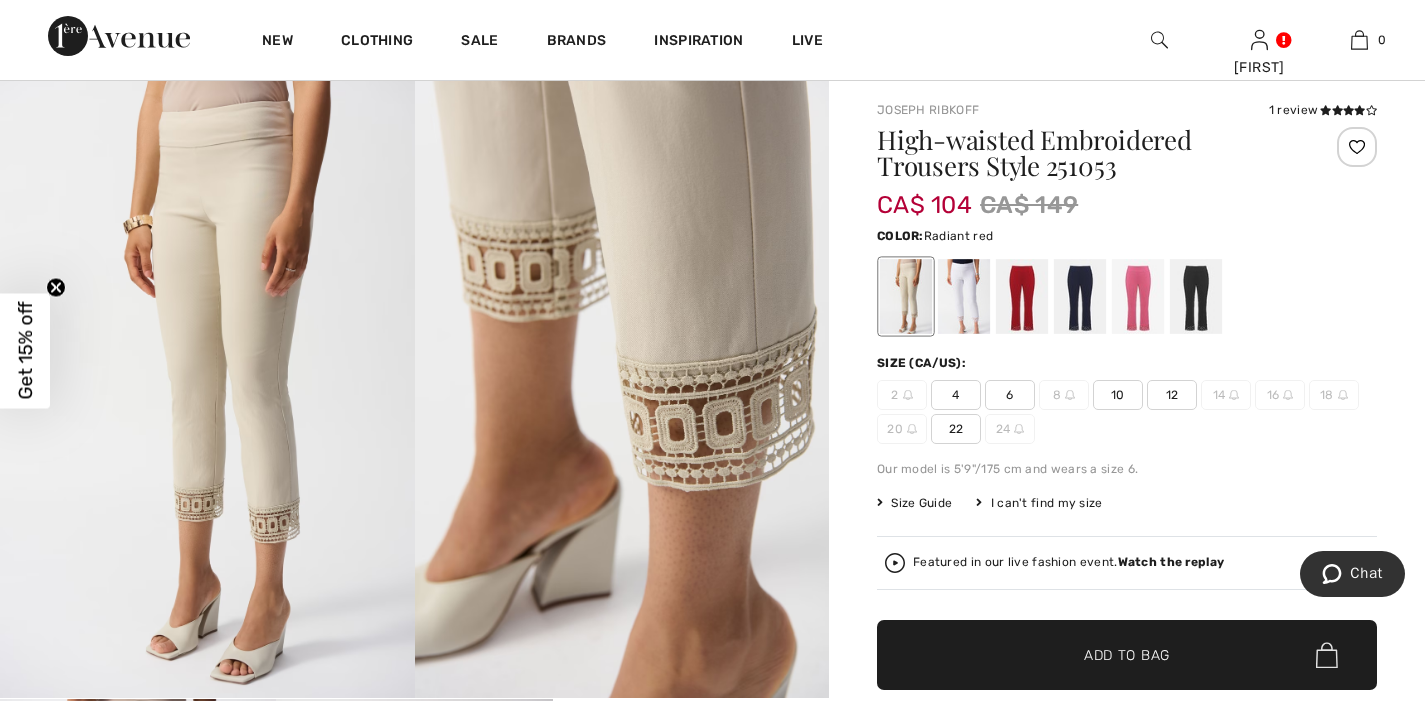 click at bounding box center [1022, 296] 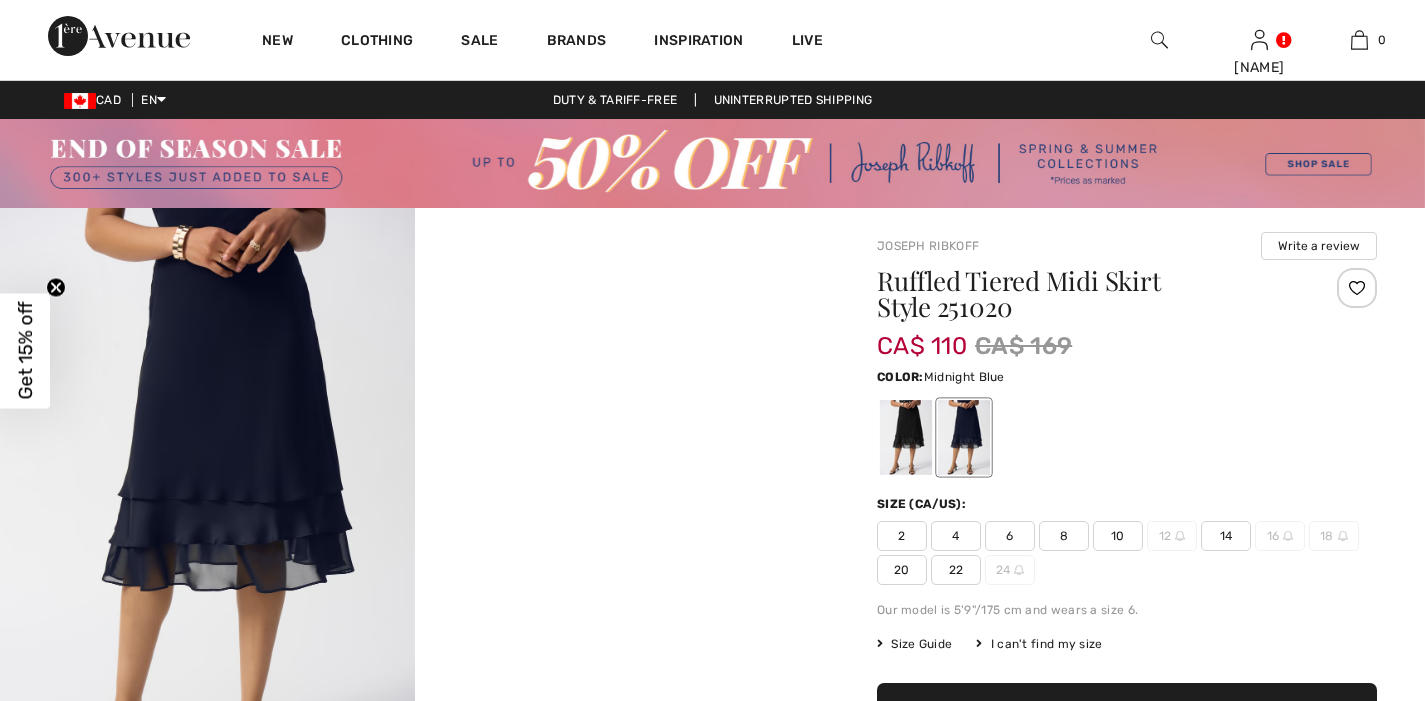 scroll, scrollTop: 0, scrollLeft: 0, axis: both 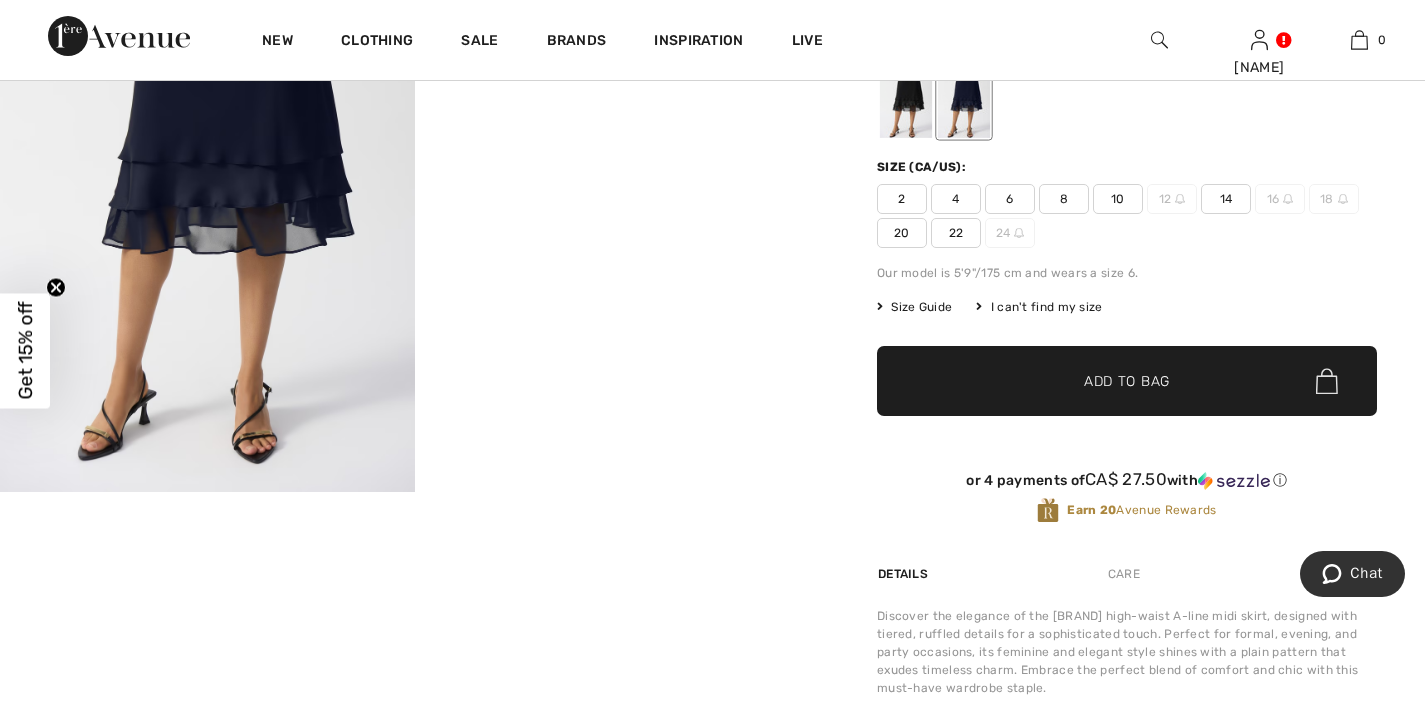 click on "Your browser does not support the video tag.
Your browser does not support the video tag." at bounding box center (414, 471) 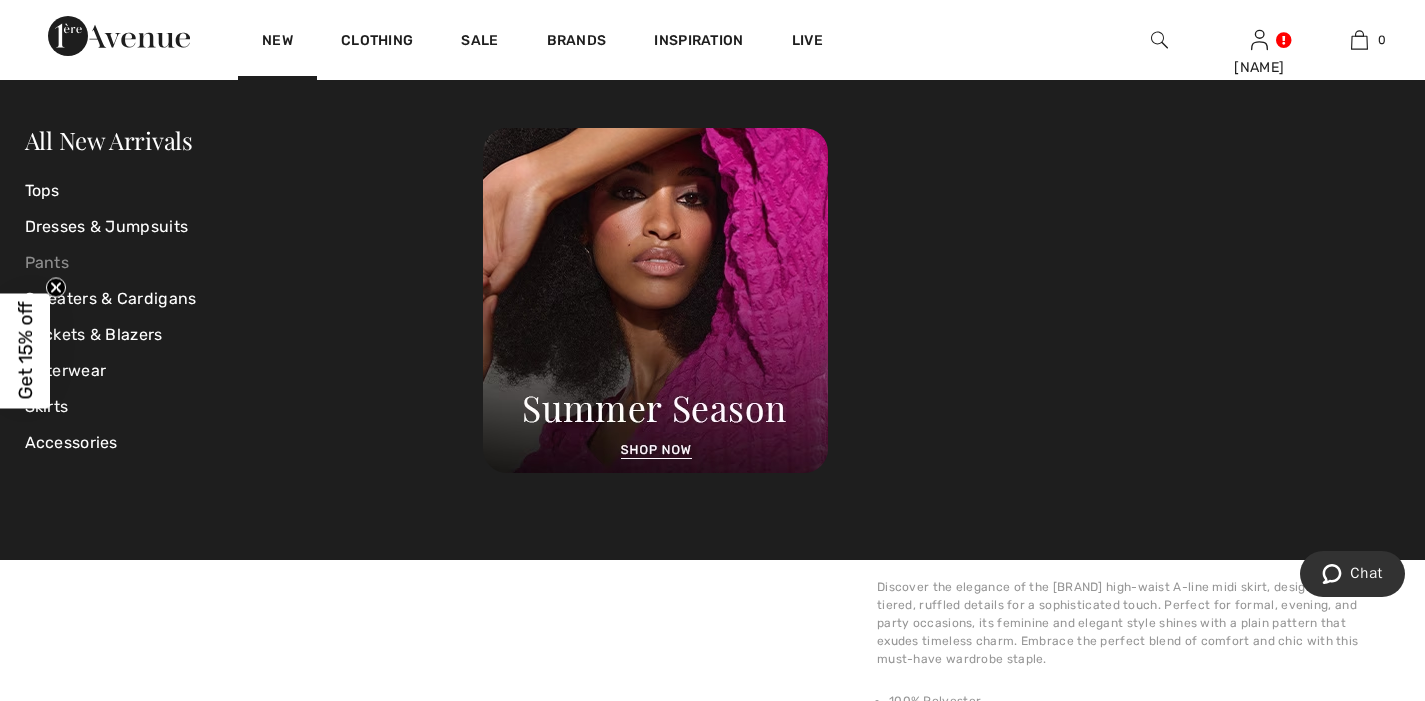 scroll, scrollTop: 370, scrollLeft: 0, axis: vertical 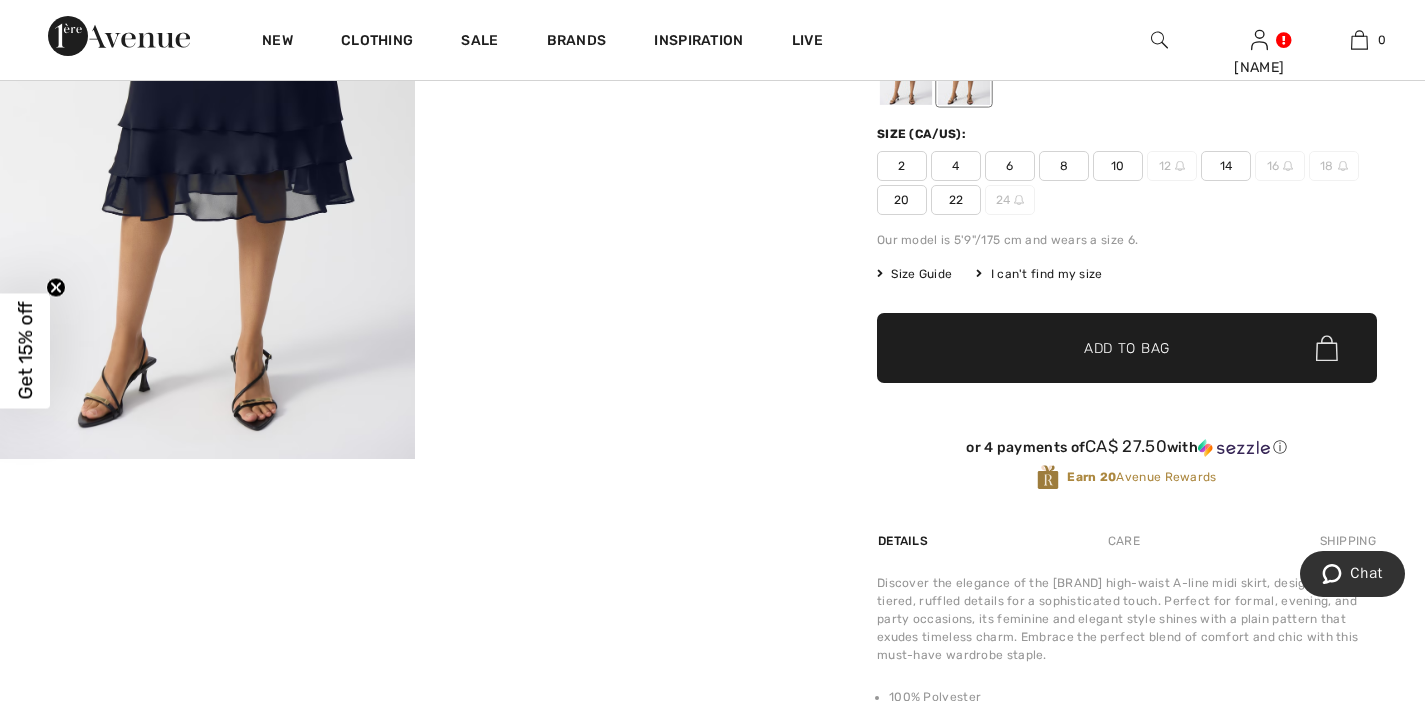 click 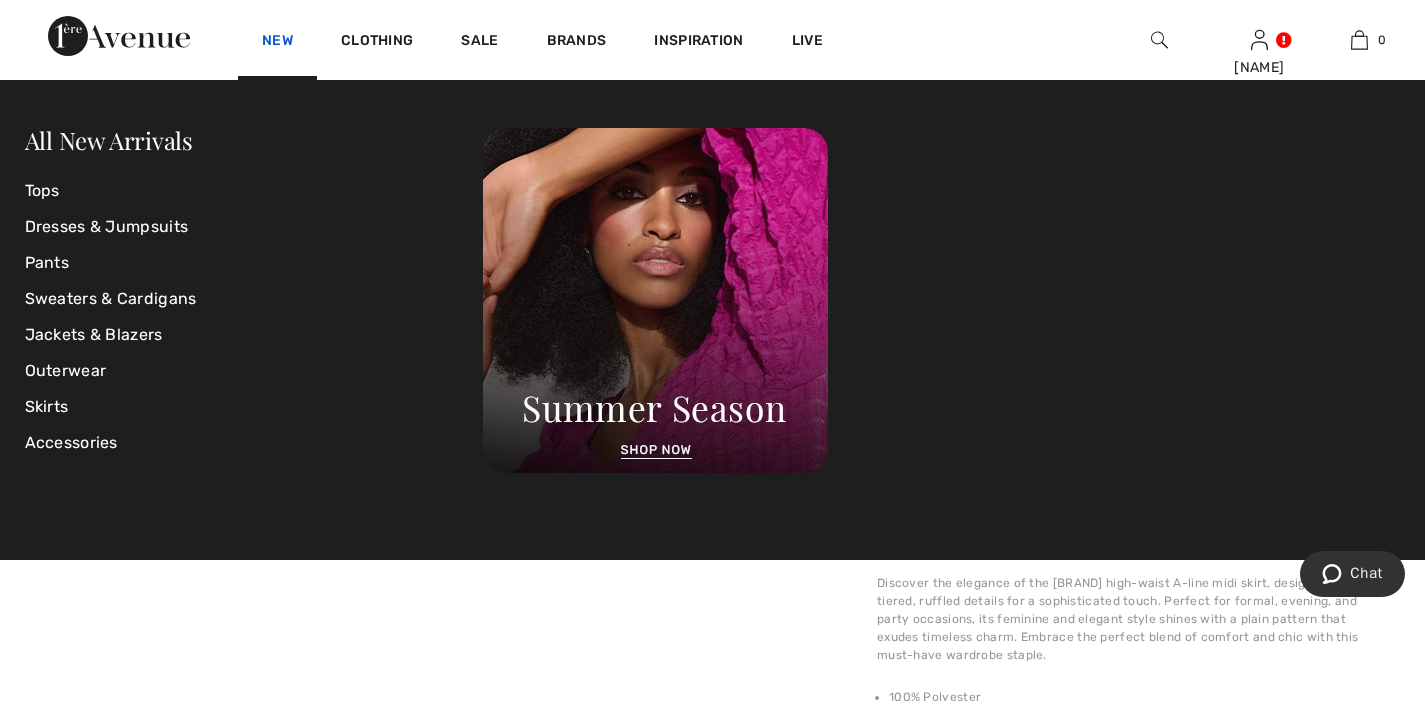 click on "New" at bounding box center (277, 42) 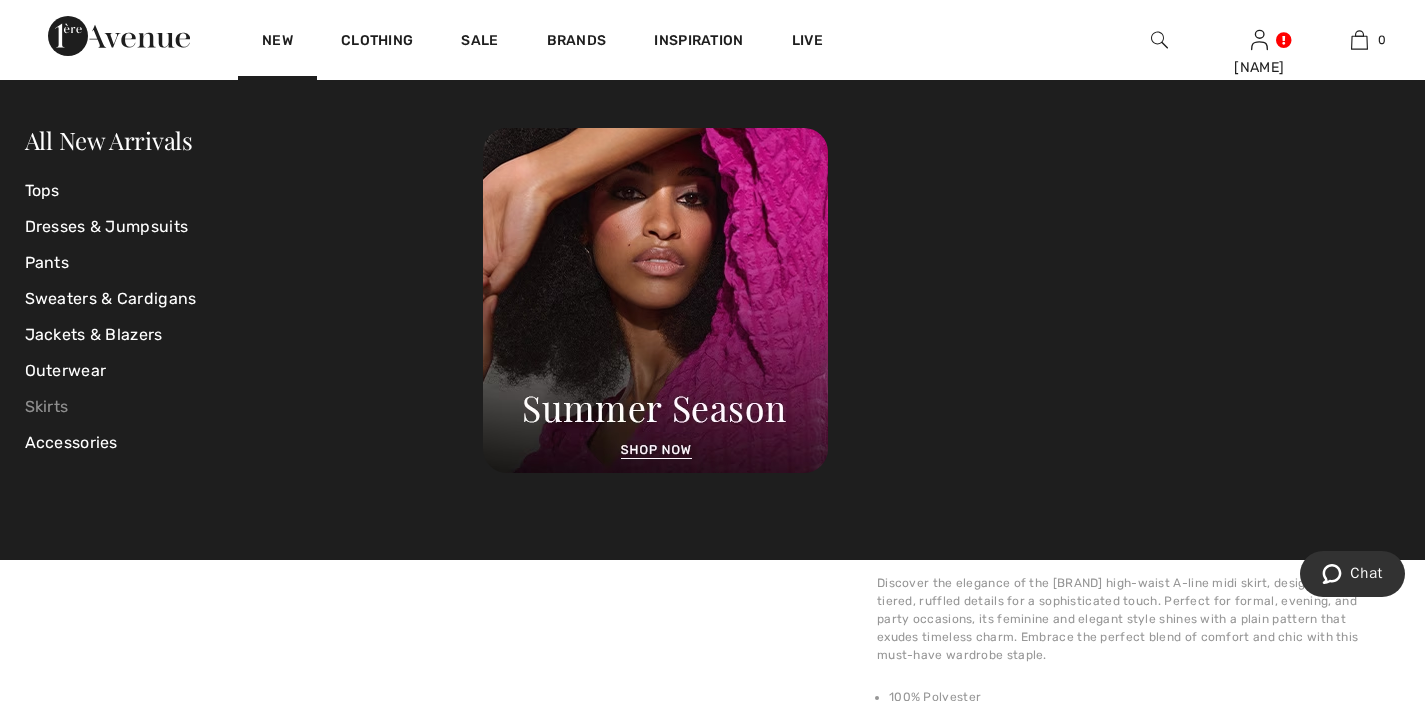 click on "Skirts" at bounding box center [254, 407] 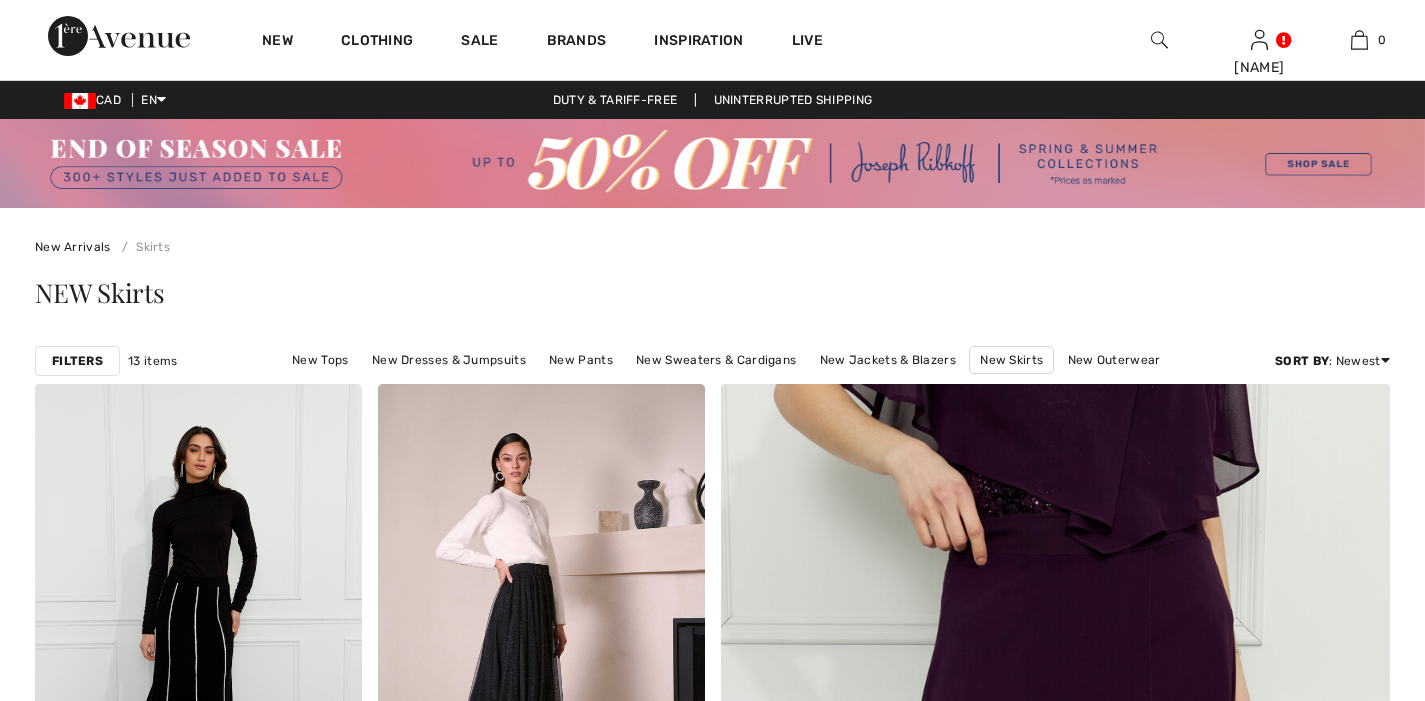 scroll, scrollTop: 142, scrollLeft: 0, axis: vertical 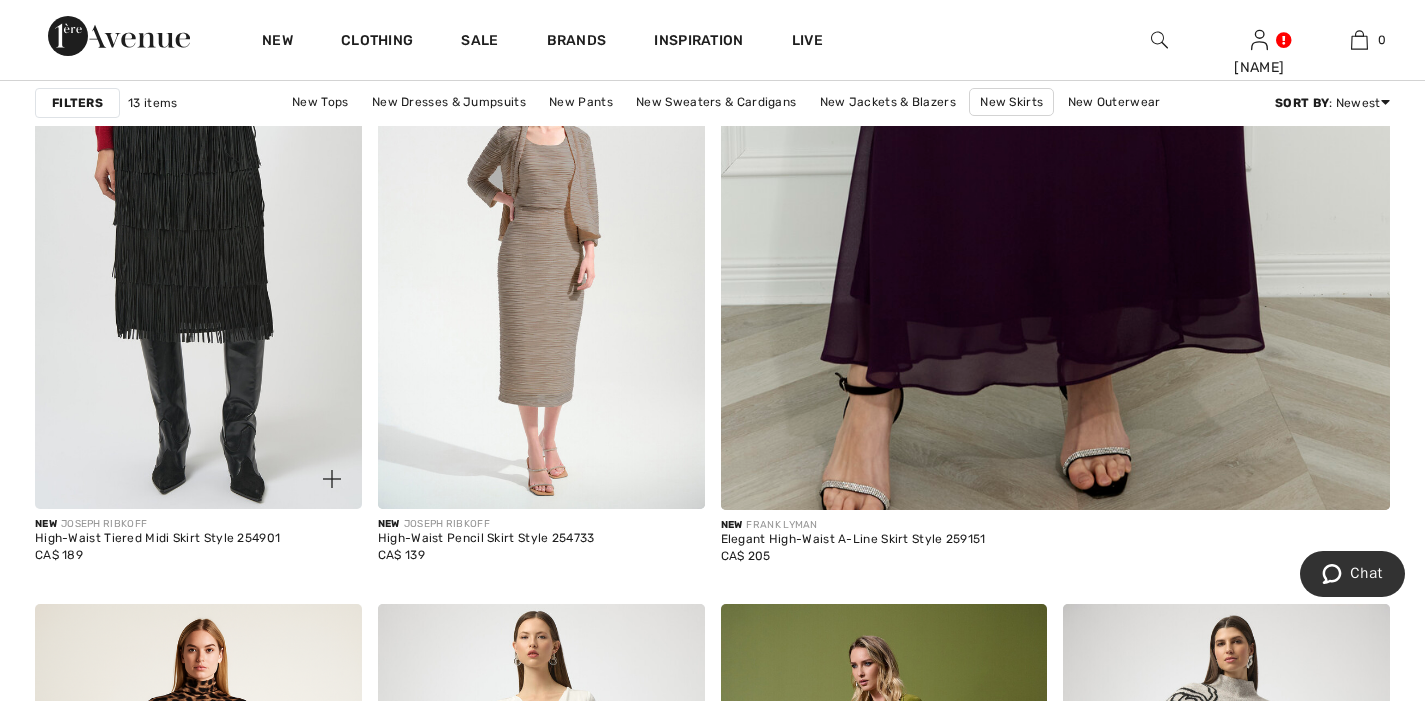 click at bounding box center [198, 264] 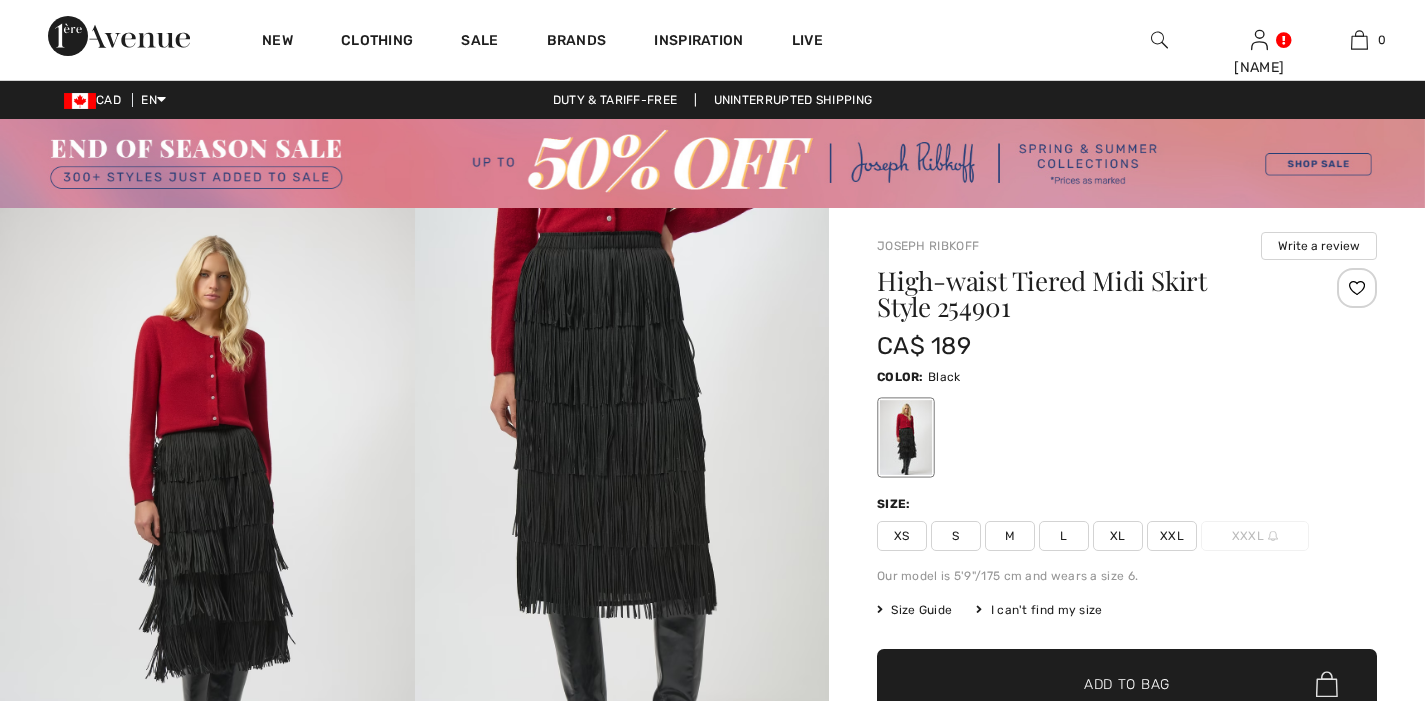checkbox on "true" 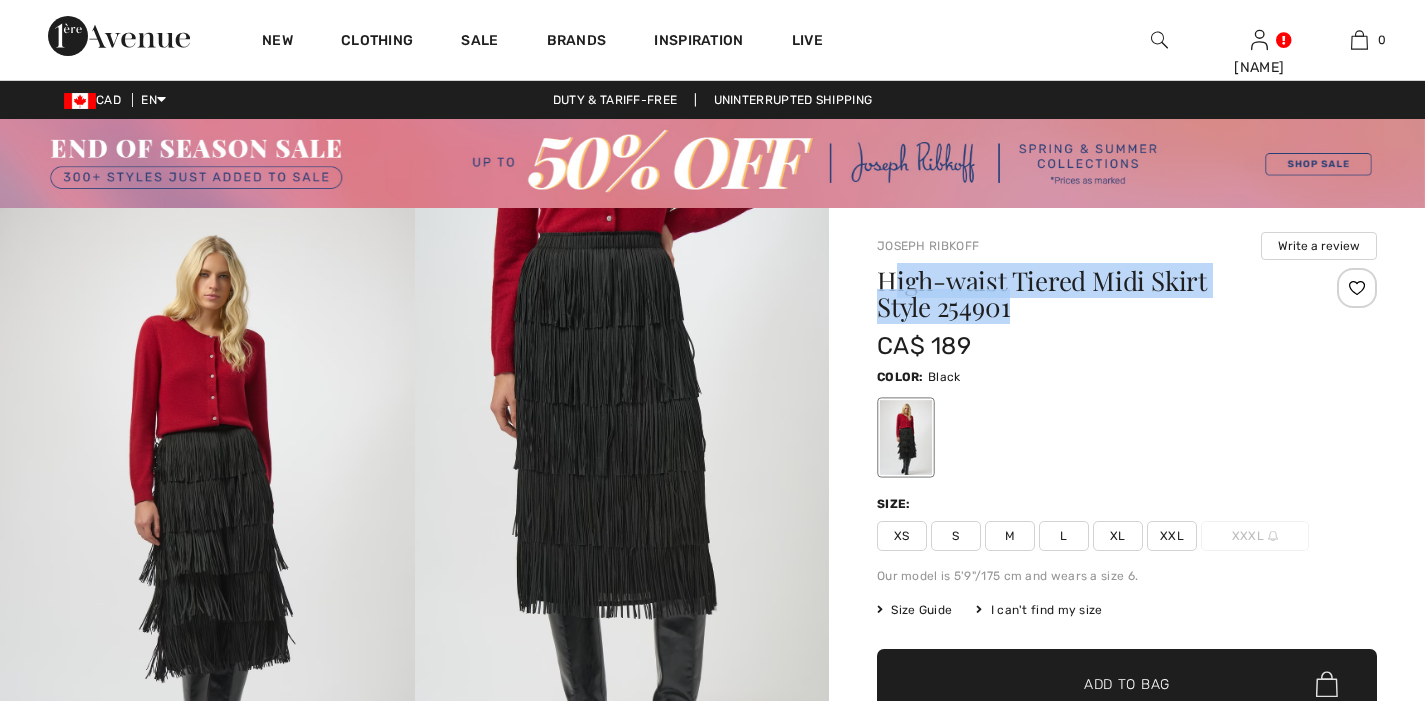 scroll, scrollTop: 0, scrollLeft: 0, axis: both 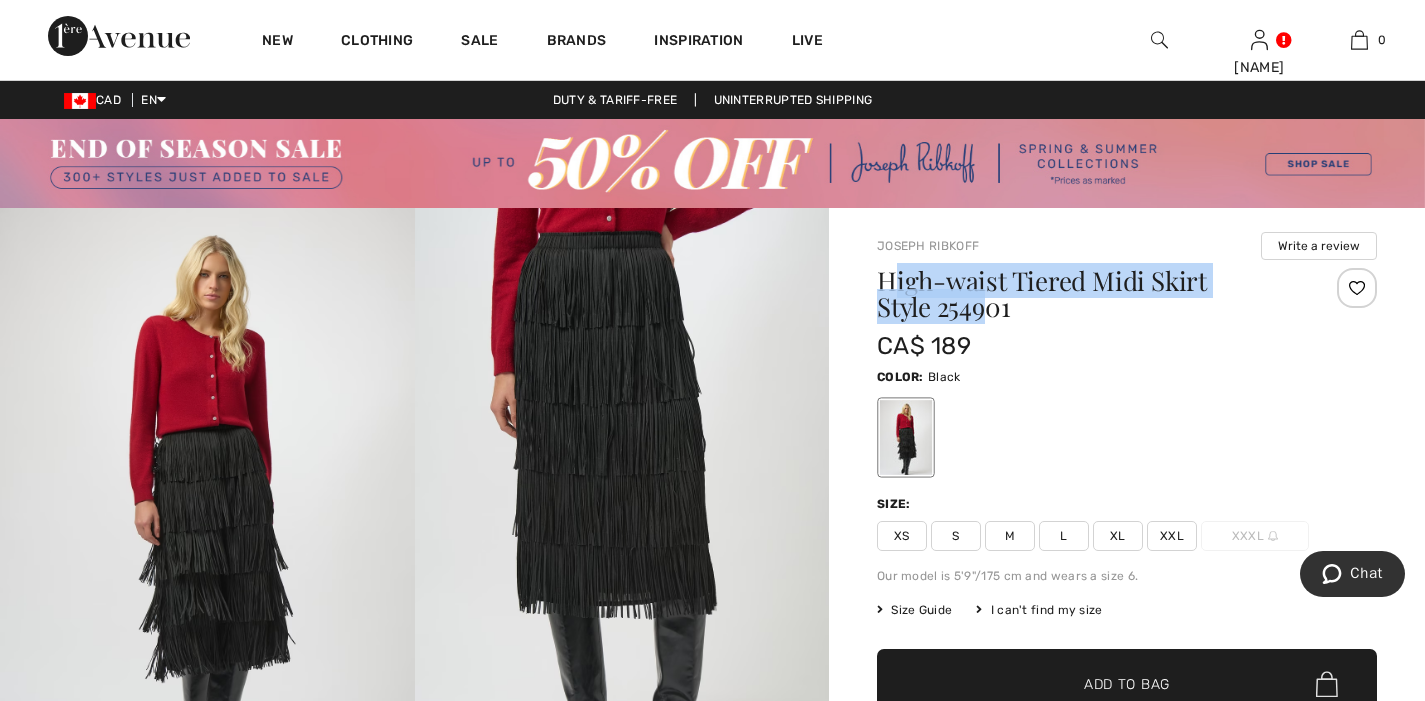 click on "High-waist Tiered Midi Skirt  Style 254901" at bounding box center (1085, 294) 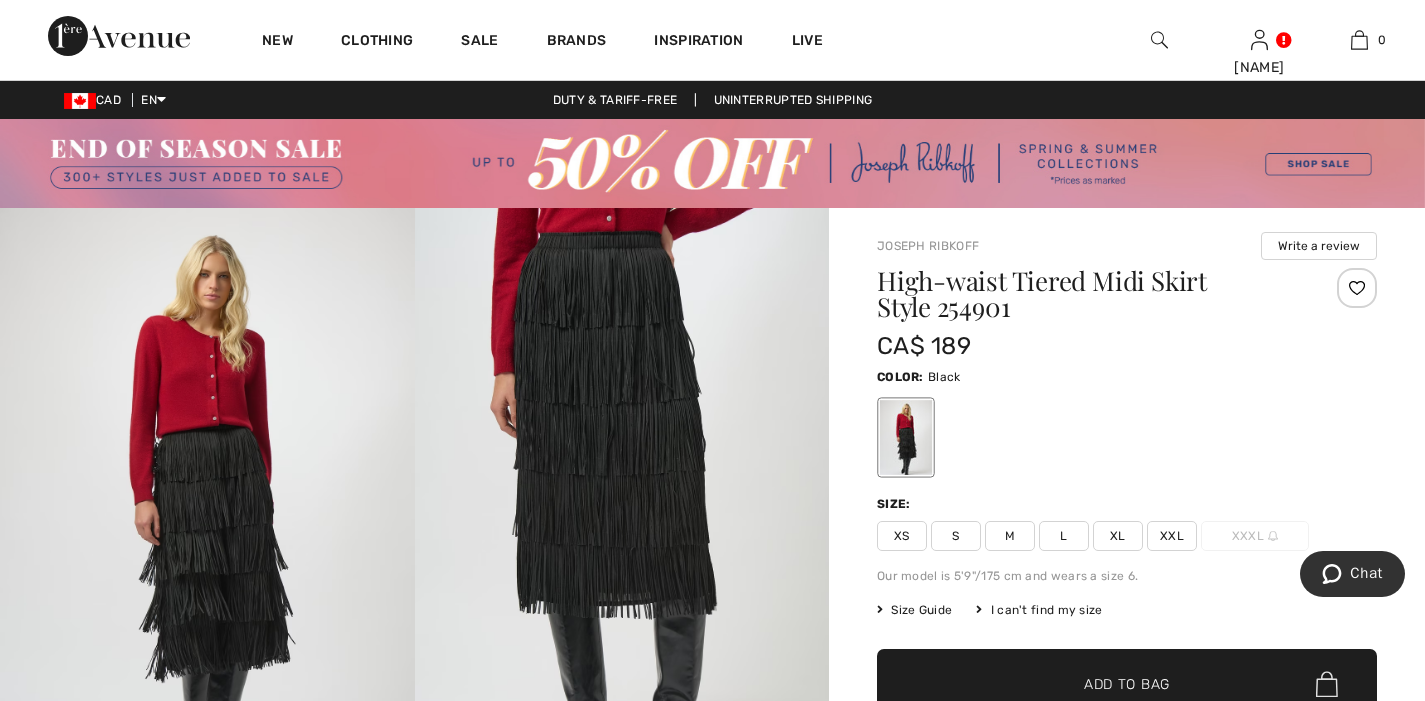 click on "High-waist Tiered Midi Skirt  Style 254901" at bounding box center (1085, 294) 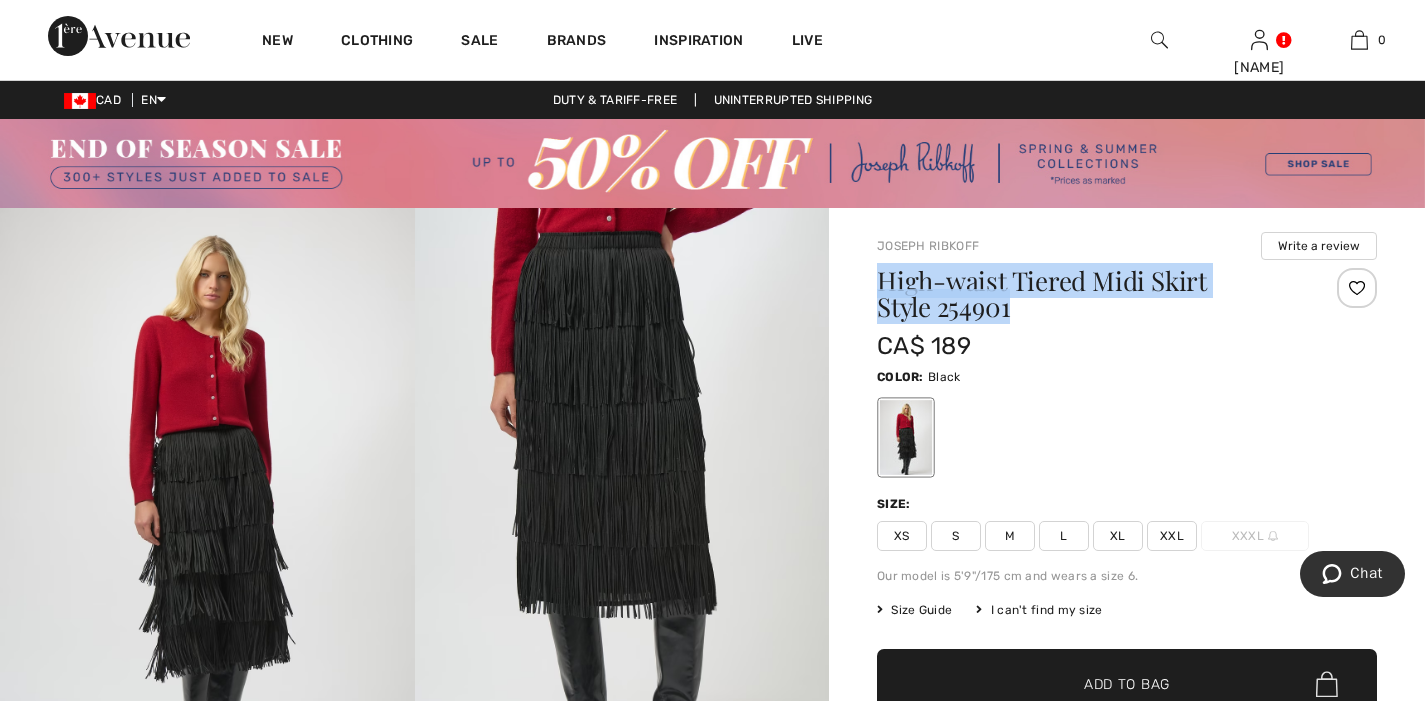 drag, startPoint x: 885, startPoint y: 276, endPoint x: 971, endPoint y: 311, distance: 92.84934 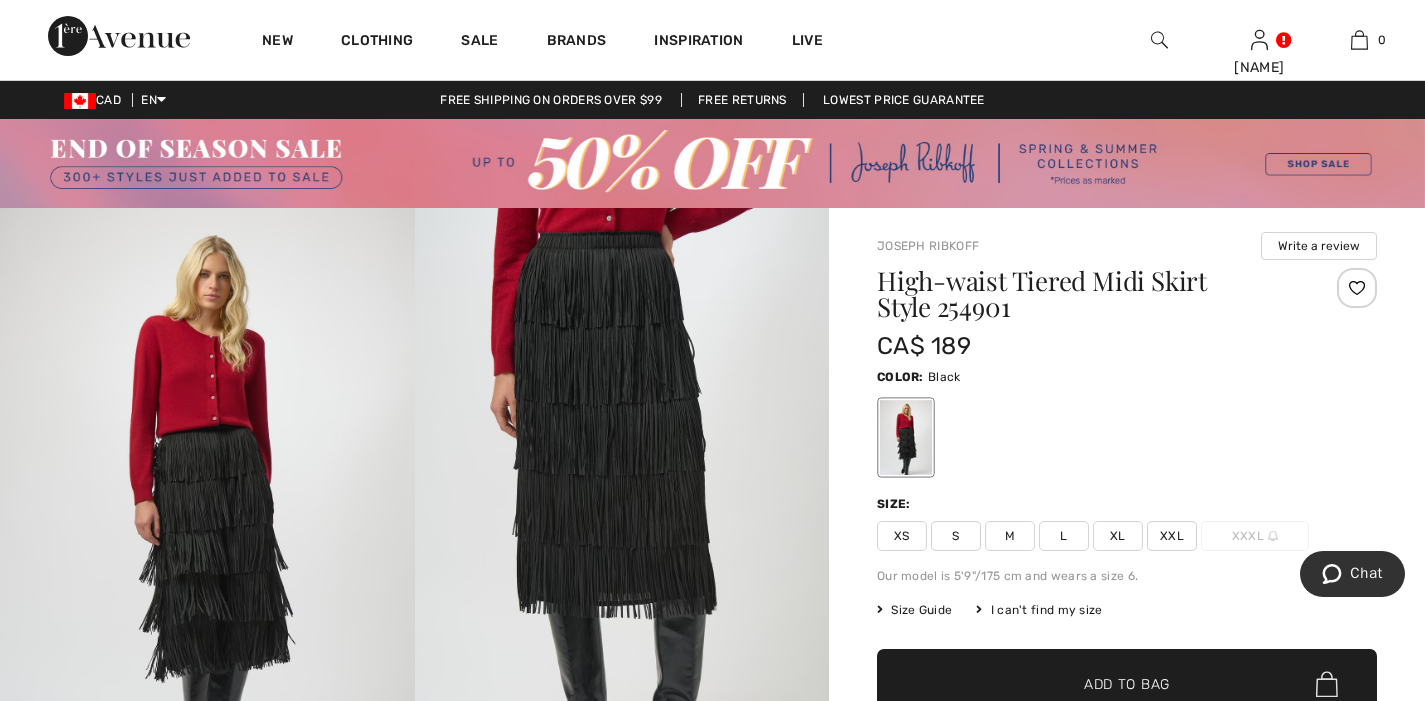 click on "CA$ 189" at bounding box center [1085, 346] 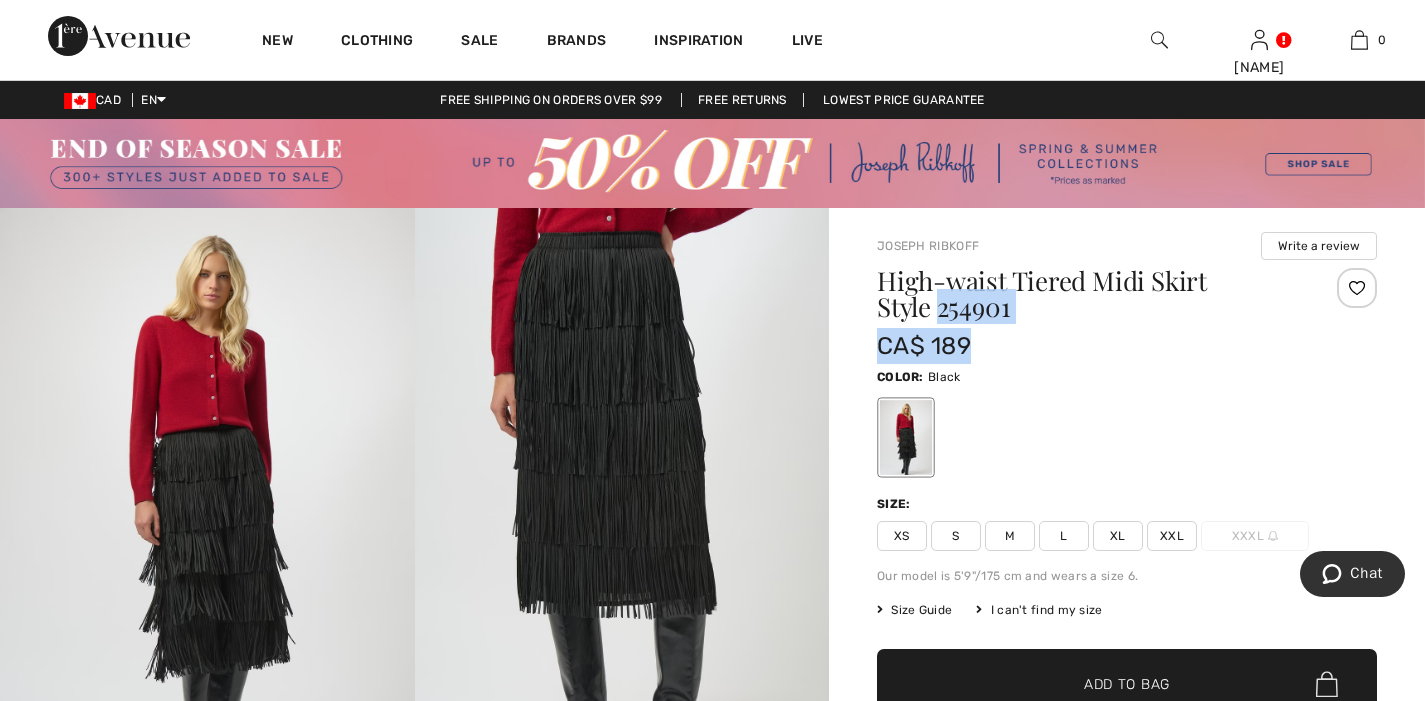 drag, startPoint x: 977, startPoint y: 345, endPoint x: 859, endPoint y: 320, distance: 120.61923 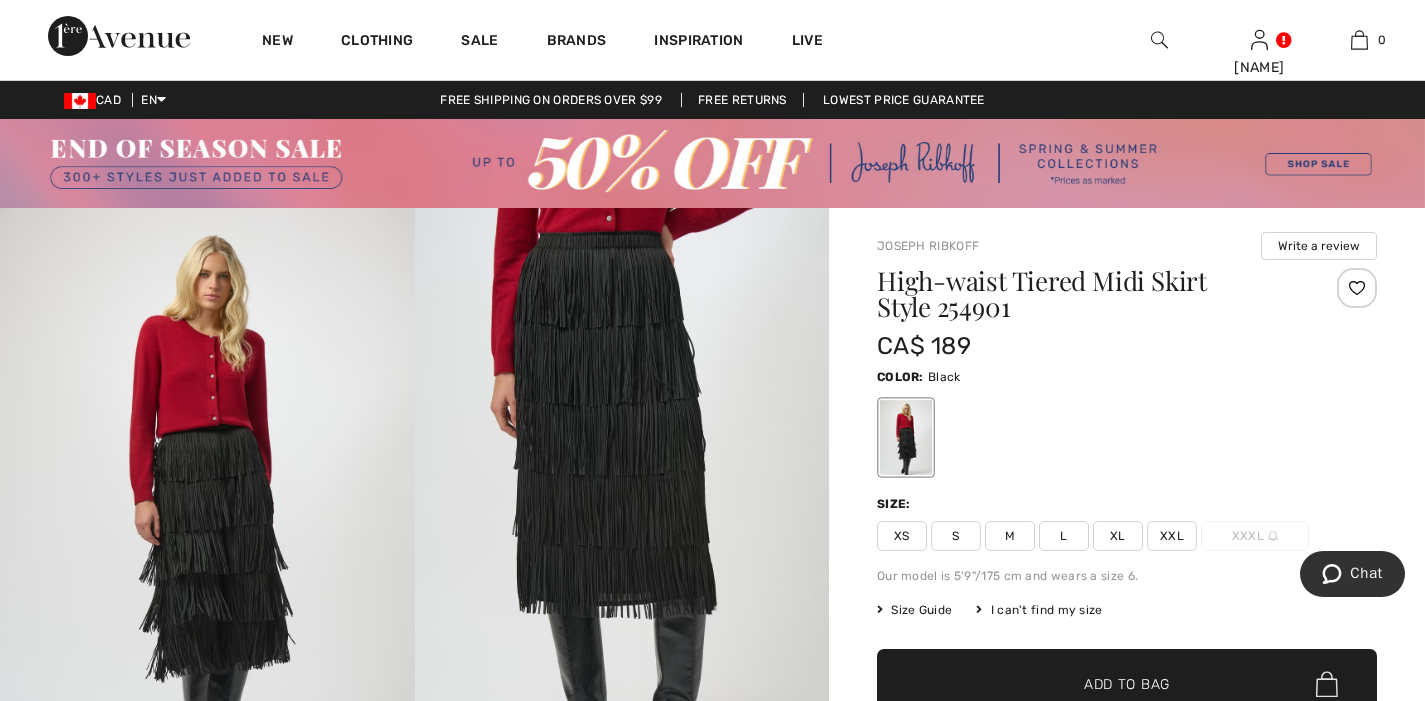 click on "XL" at bounding box center [1118, 536] 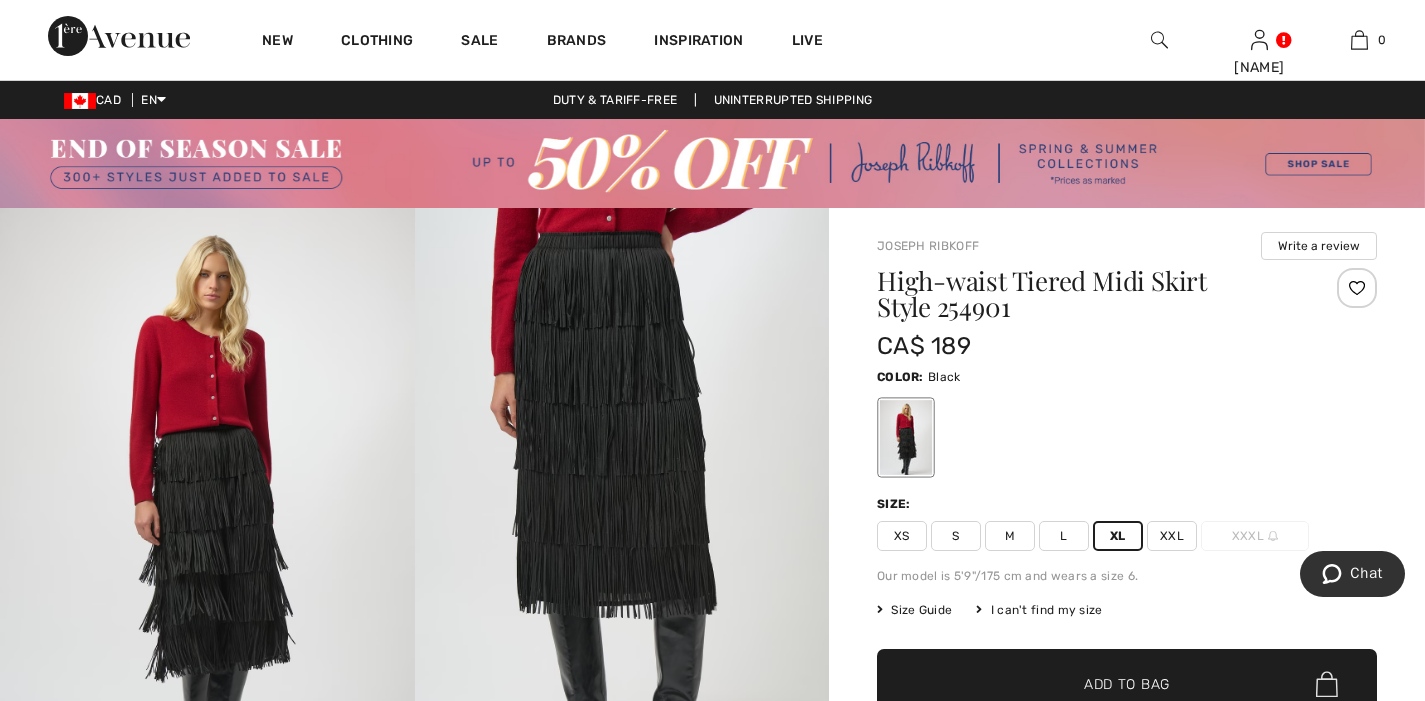click on "CA$ 189" at bounding box center [1085, 346] 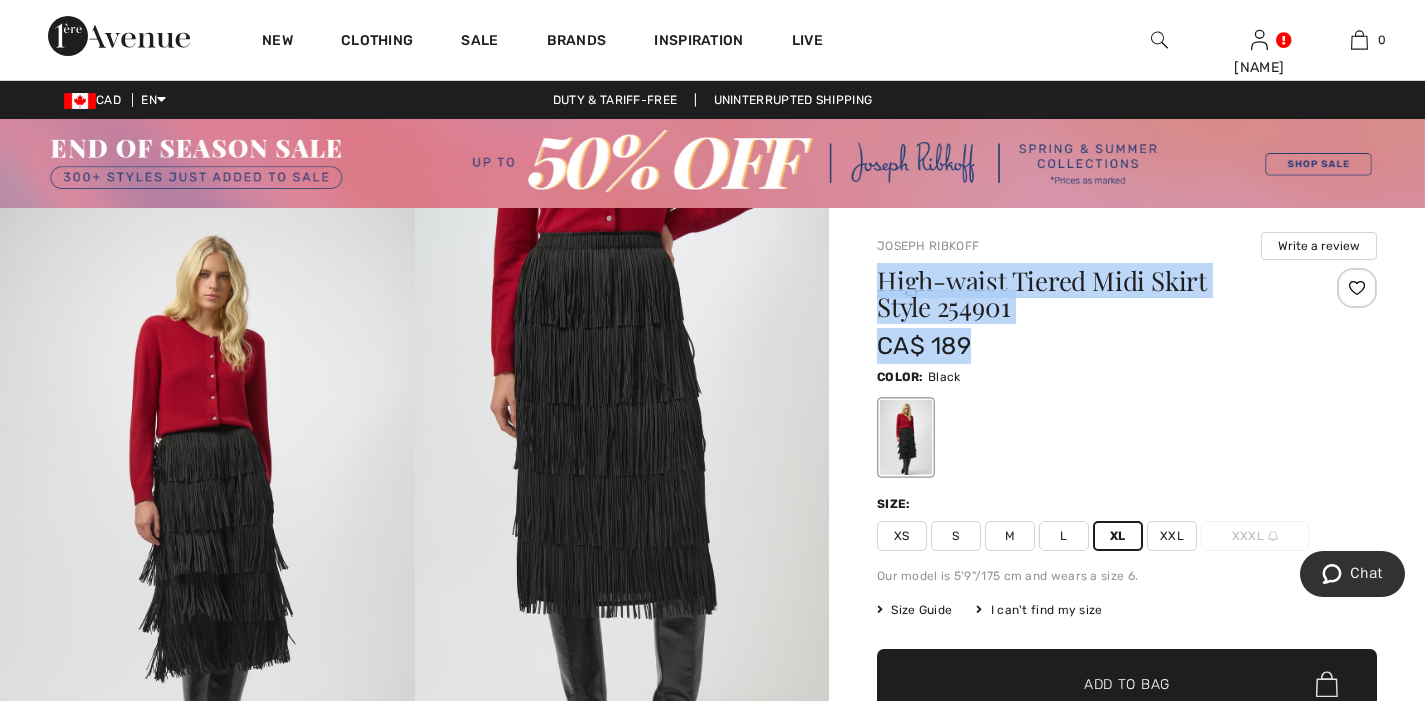 drag, startPoint x: 986, startPoint y: 349, endPoint x: 858, endPoint y: 287, distance: 142.22517 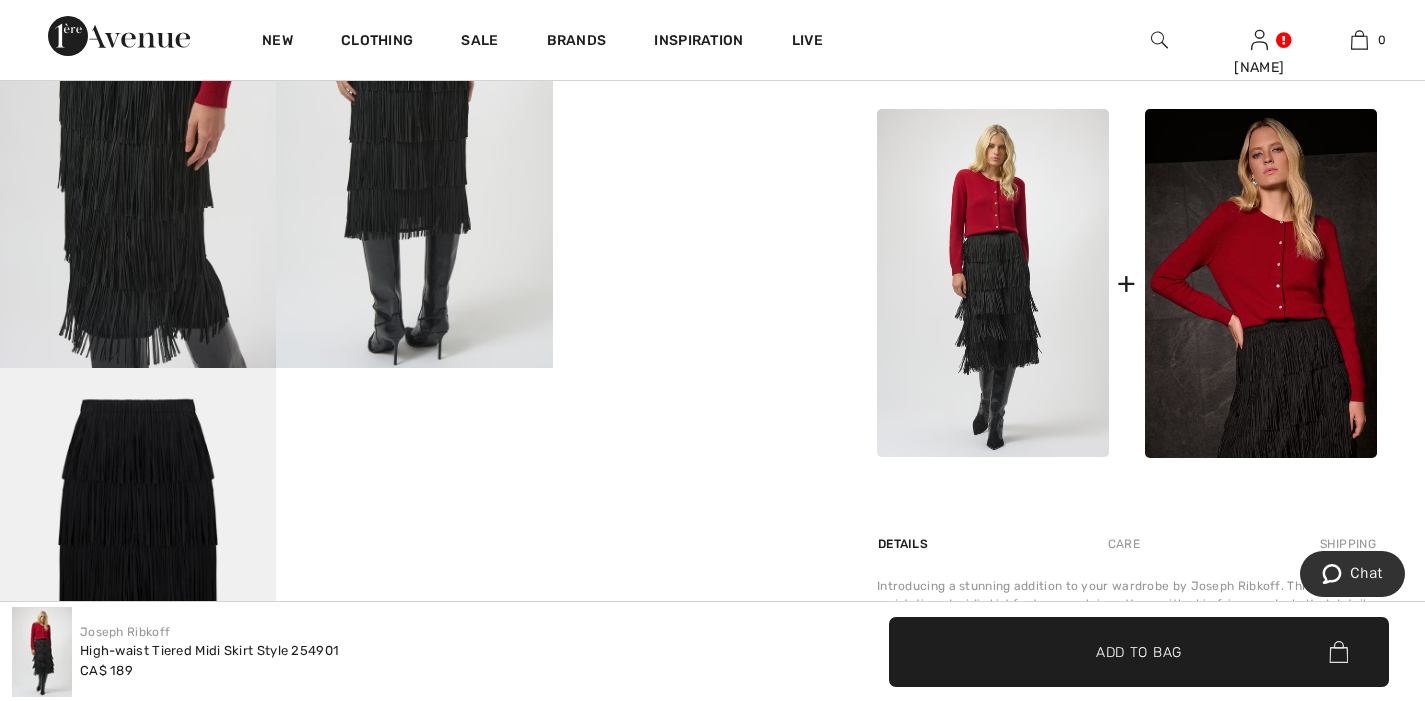 scroll, scrollTop: 938, scrollLeft: 0, axis: vertical 